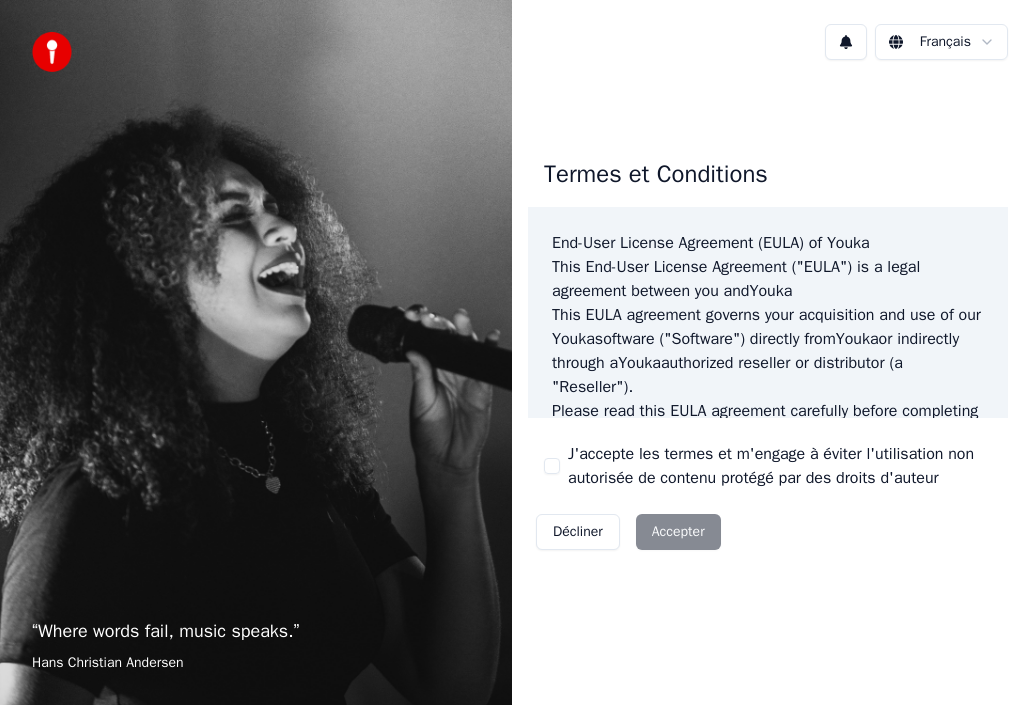 scroll, scrollTop: 0, scrollLeft: 0, axis: both 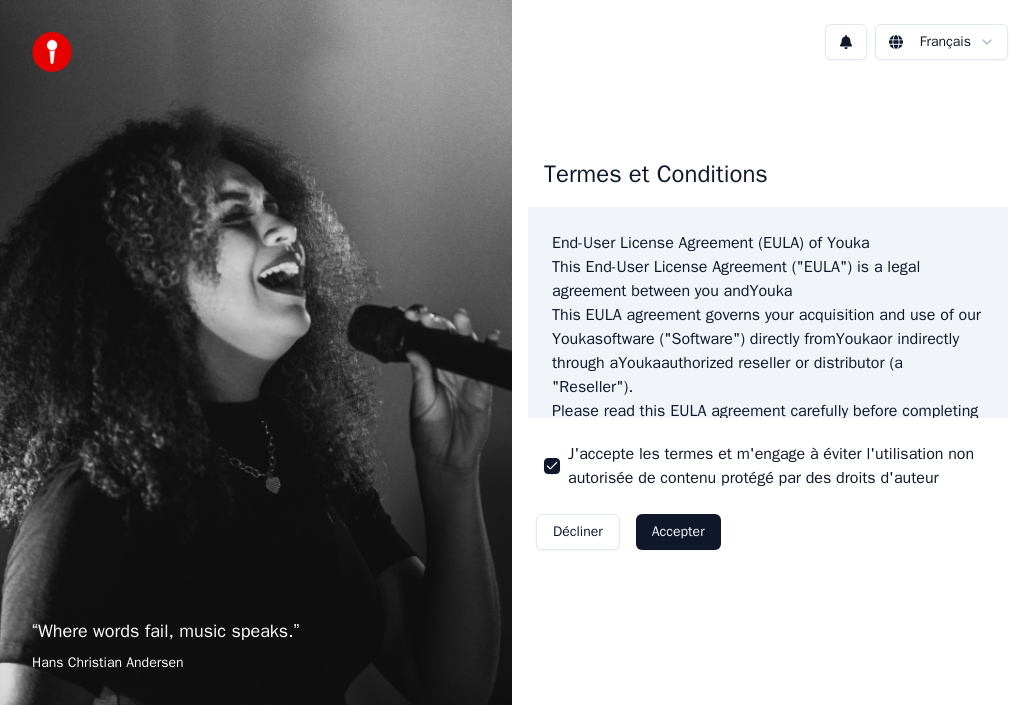 click on "Accepter" at bounding box center (678, 532) 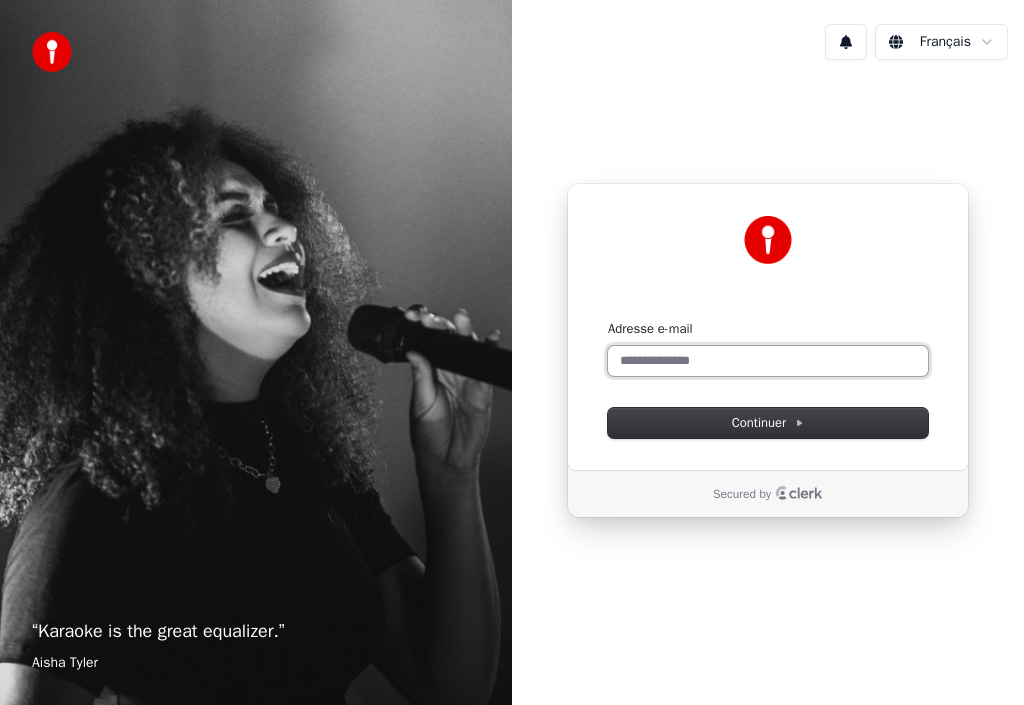 click on "Adresse e-mail" at bounding box center [768, 361] 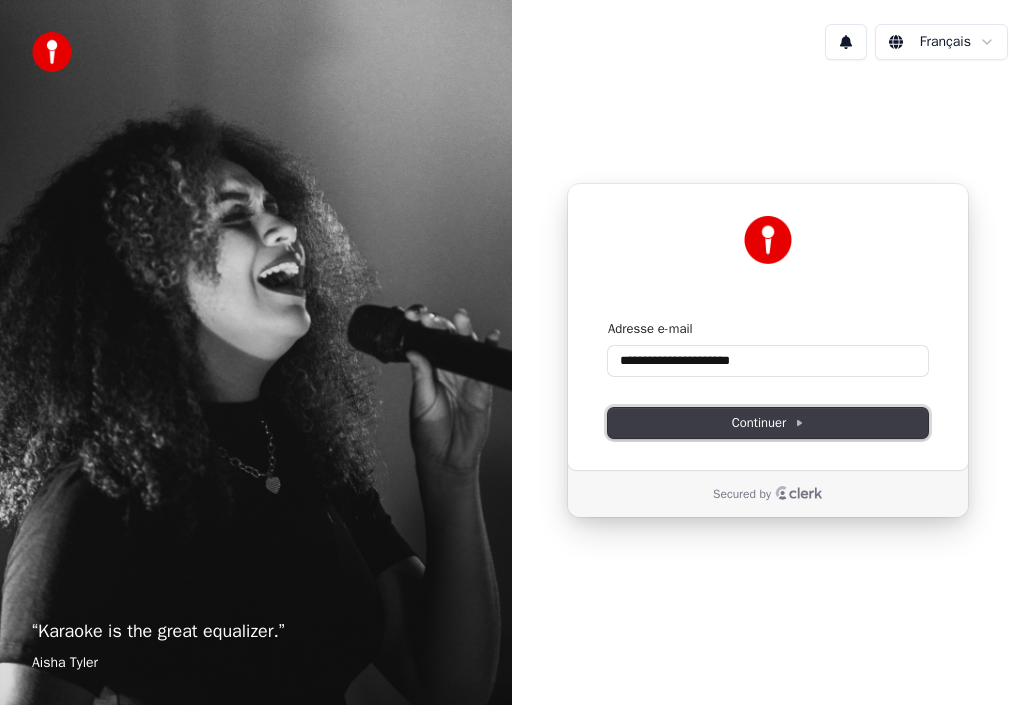 click on "Continuer" at bounding box center (768, 423) 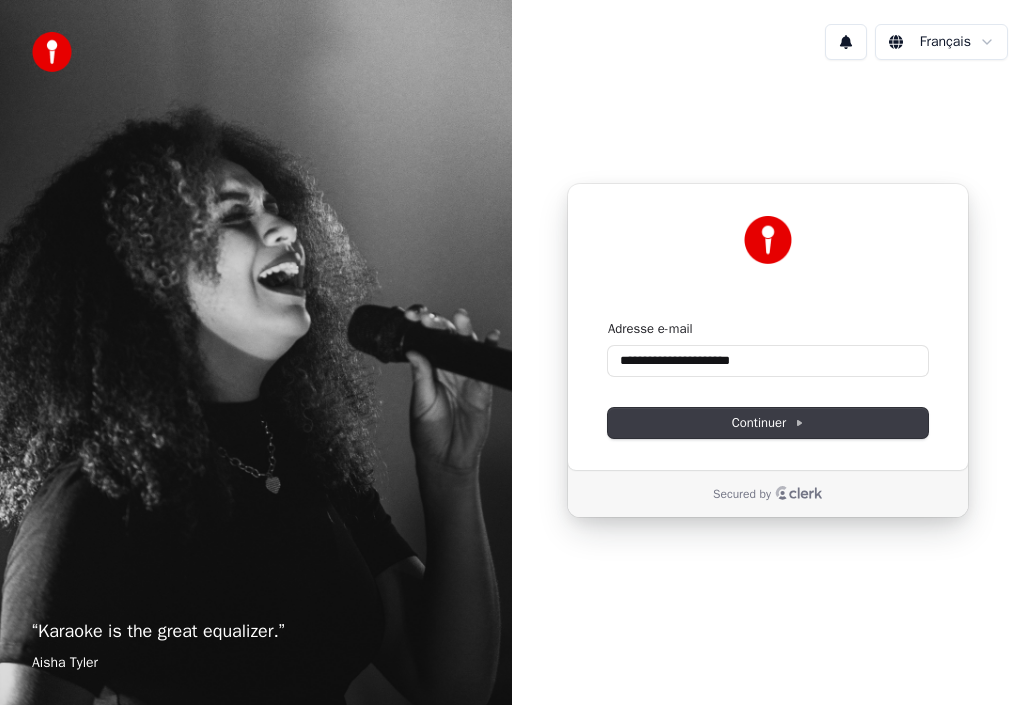 type on "**********" 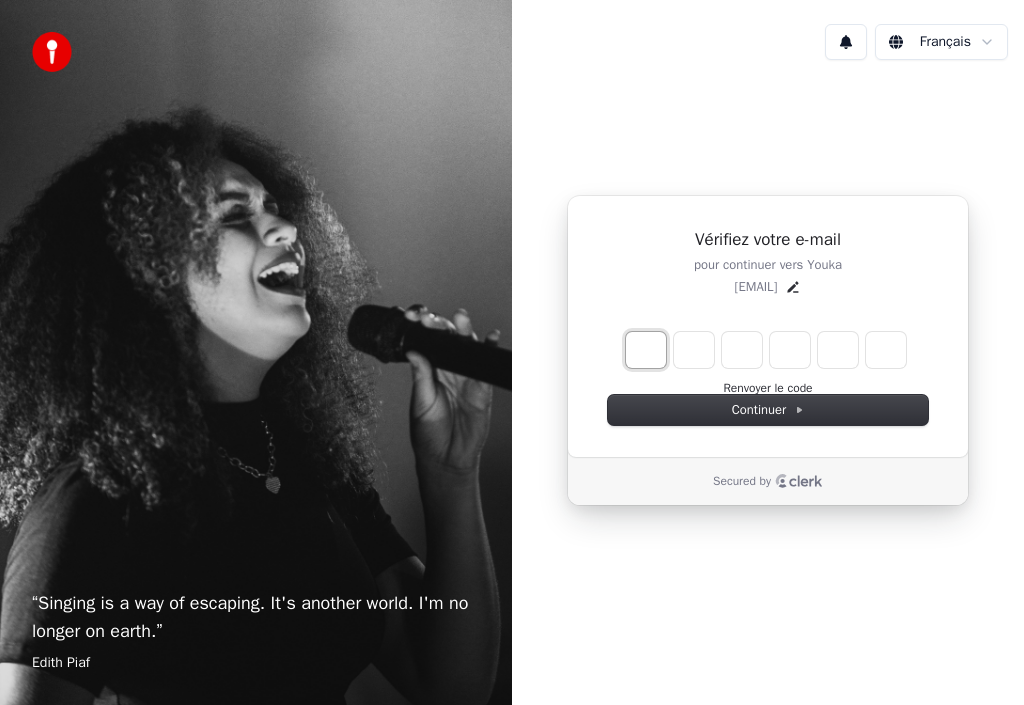type on "*" 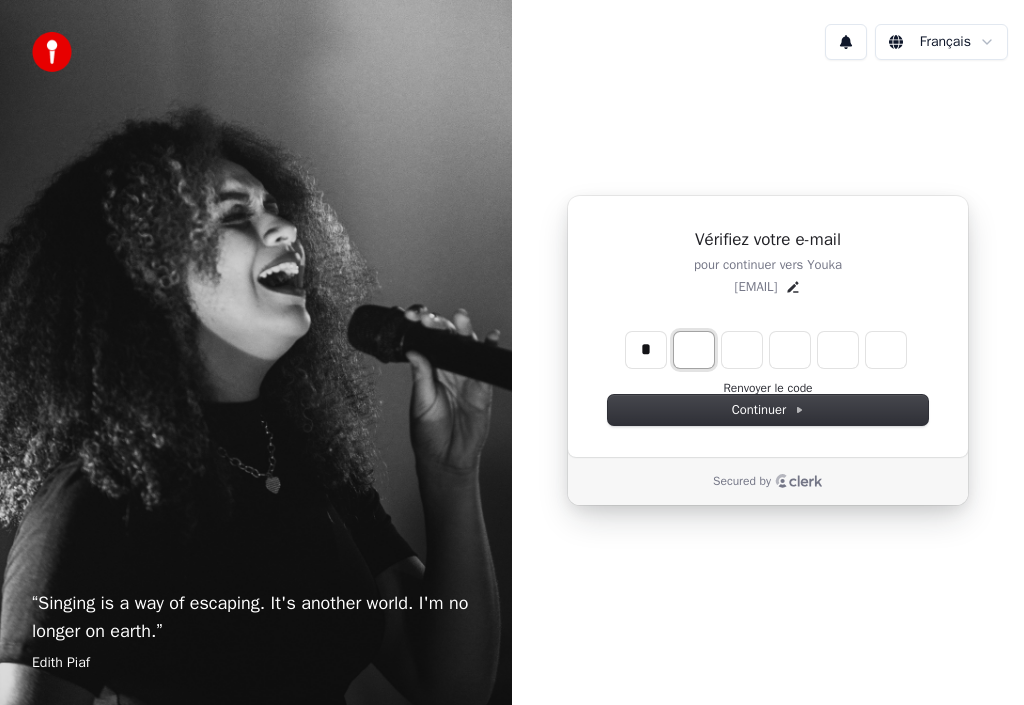 type on "*" 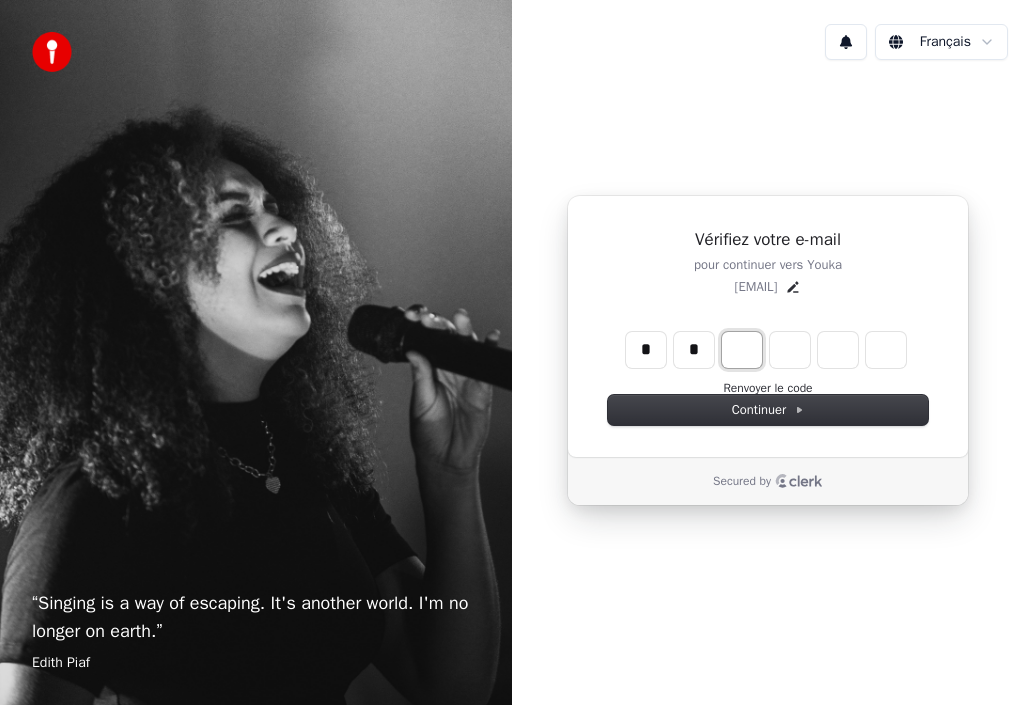 type on "**" 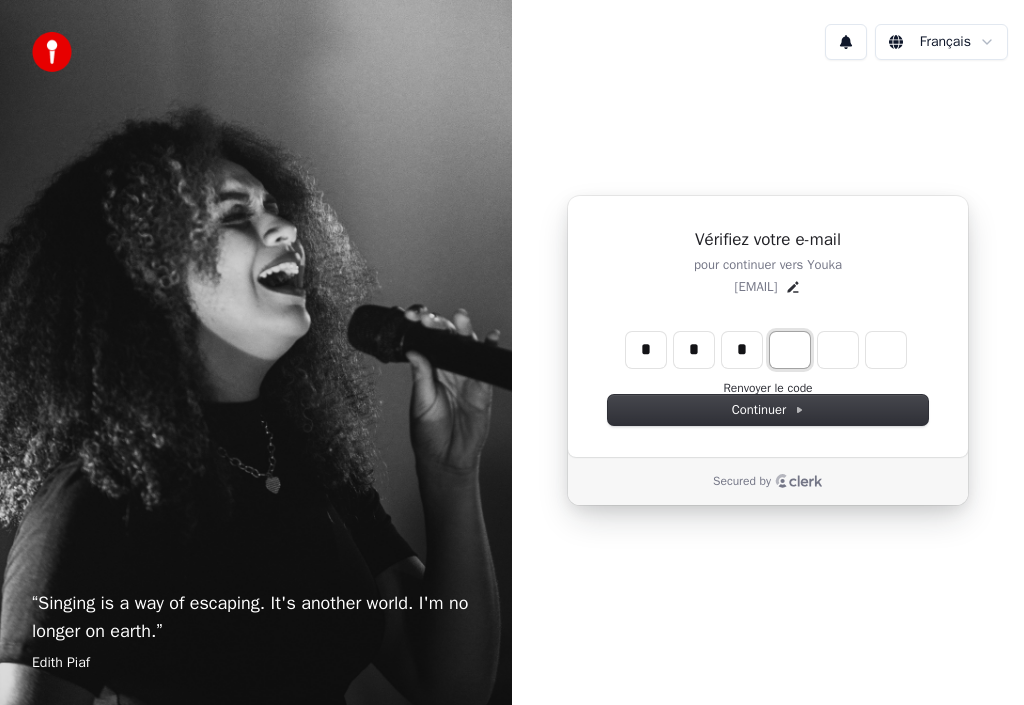 type on "***" 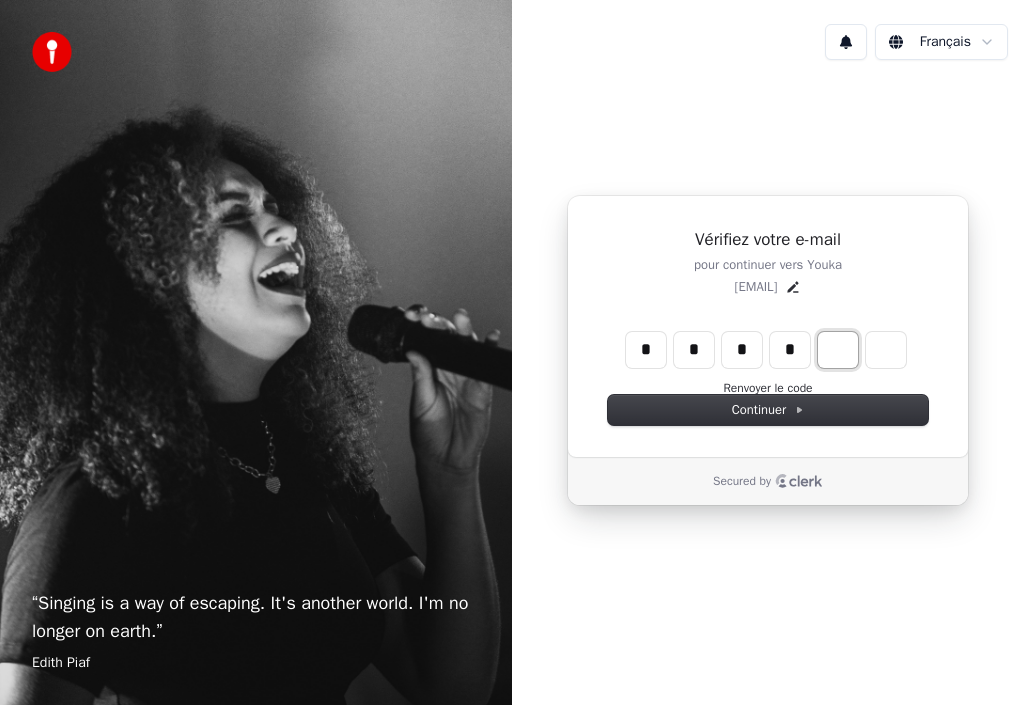 type on "****" 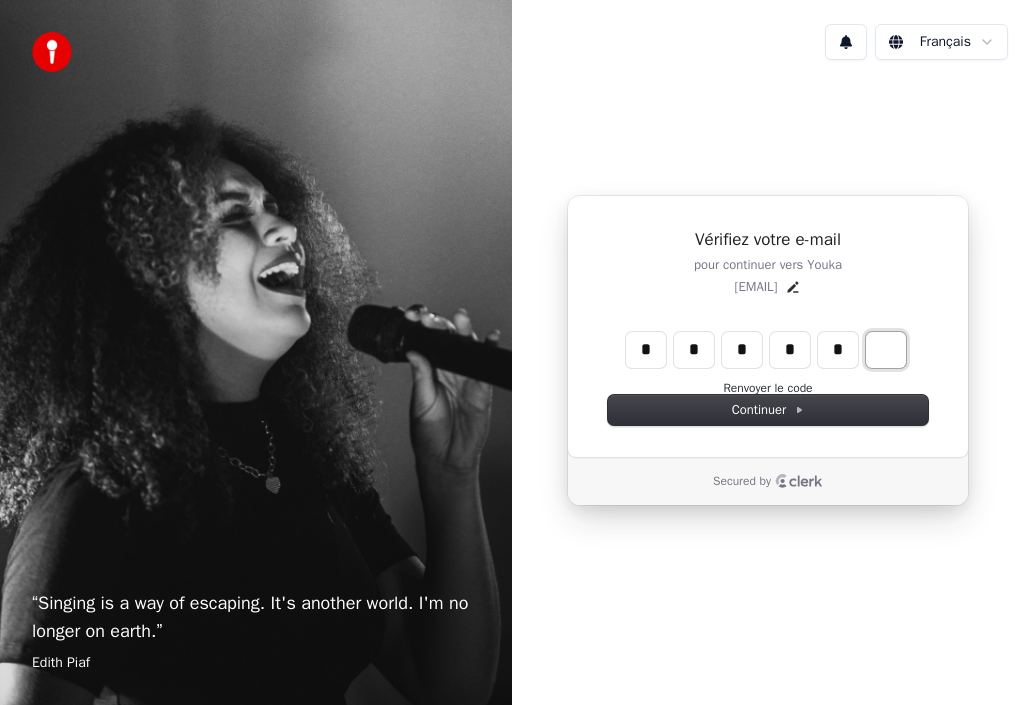 type on "******" 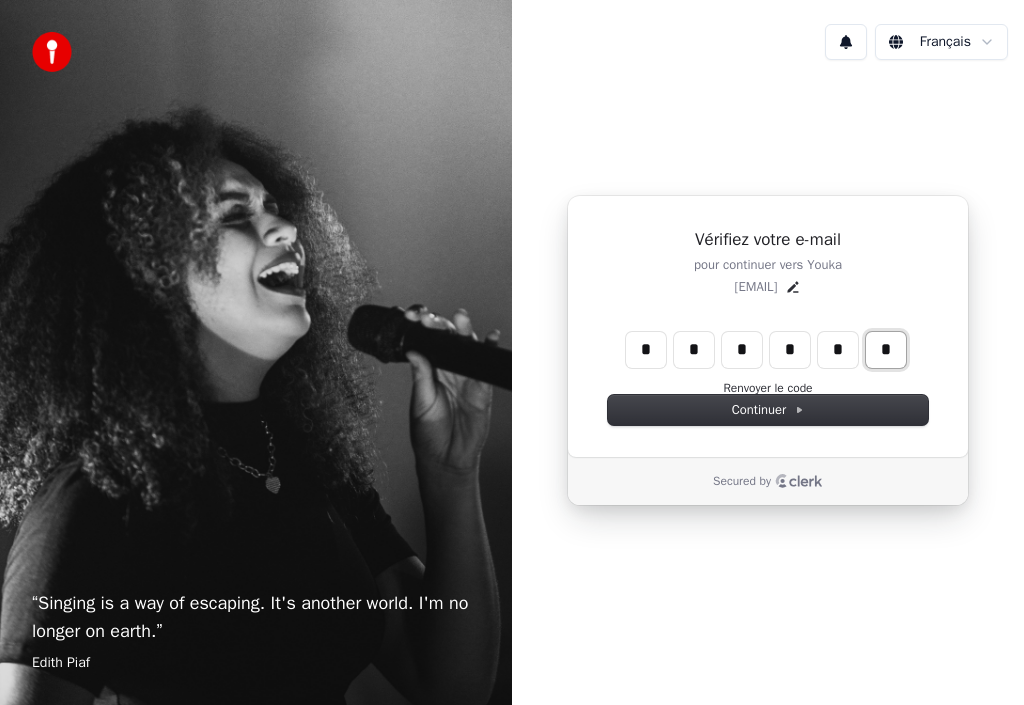type on "*" 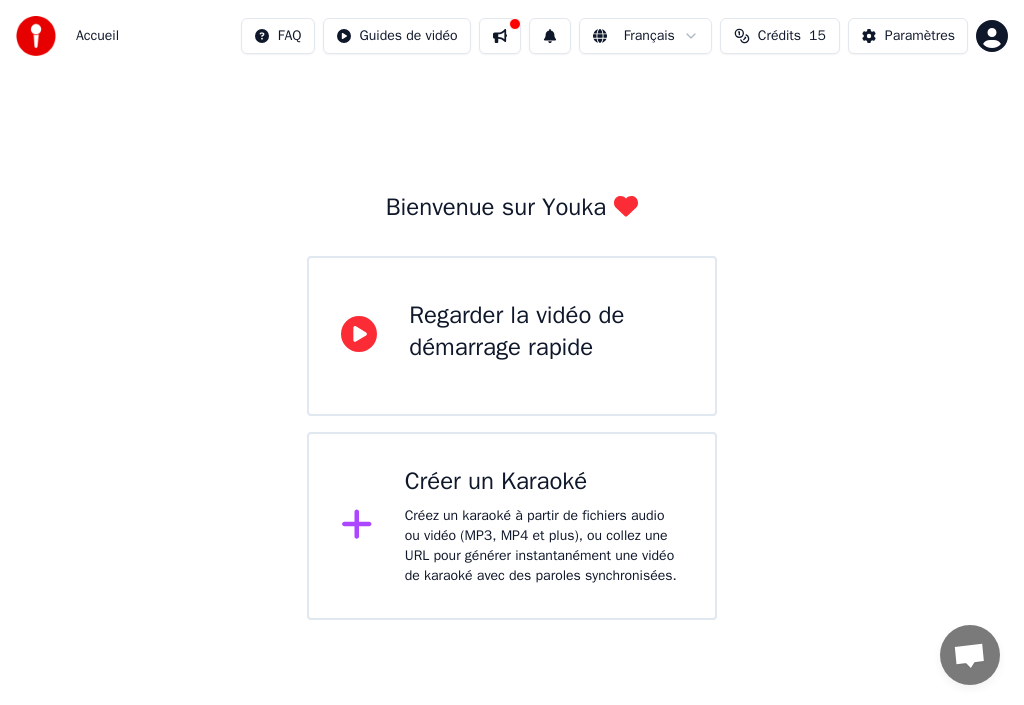 click on "Créez un karaoké à partir de fichiers audio ou vidéo (MP3, MP4 et plus), ou collez une URL pour générer instantanément une vidéo de karaoké avec des paroles synchronisées." at bounding box center (544, 546) 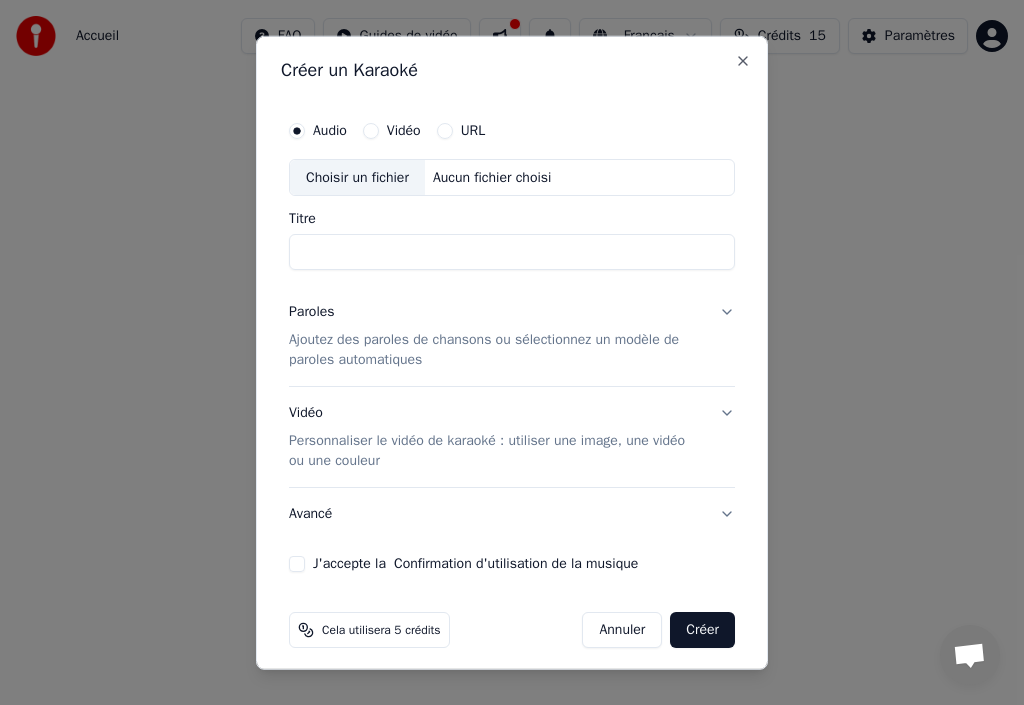 click on "Choisir un fichier" at bounding box center [357, 177] 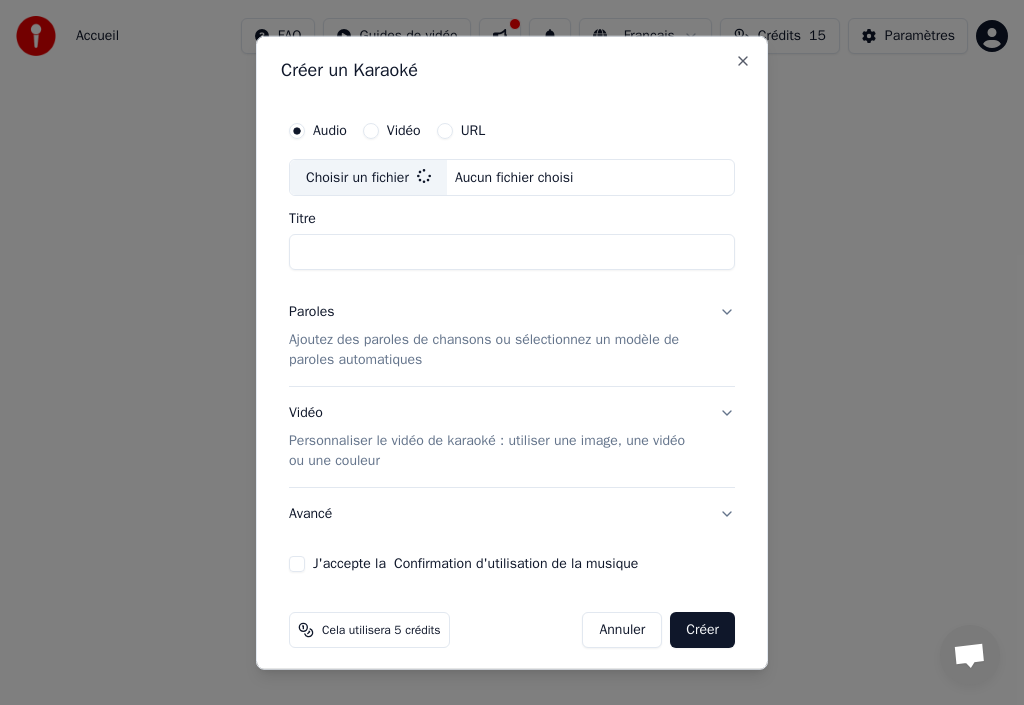 type on "**********" 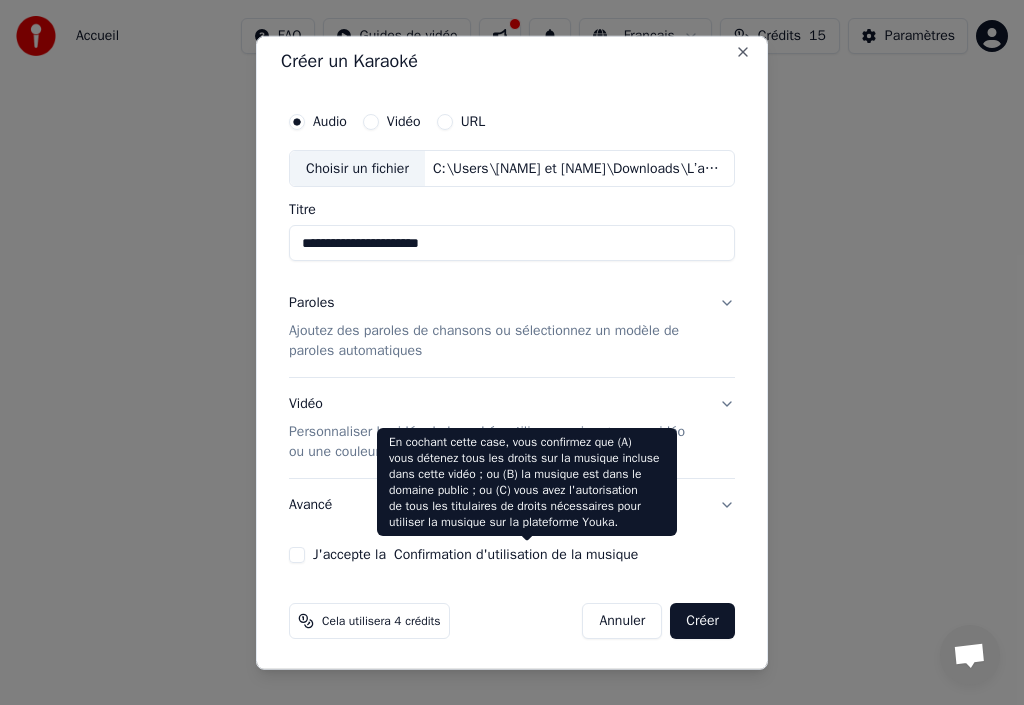 scroll, scrollTop: 11, scrollLeft: 0, axis: vertical 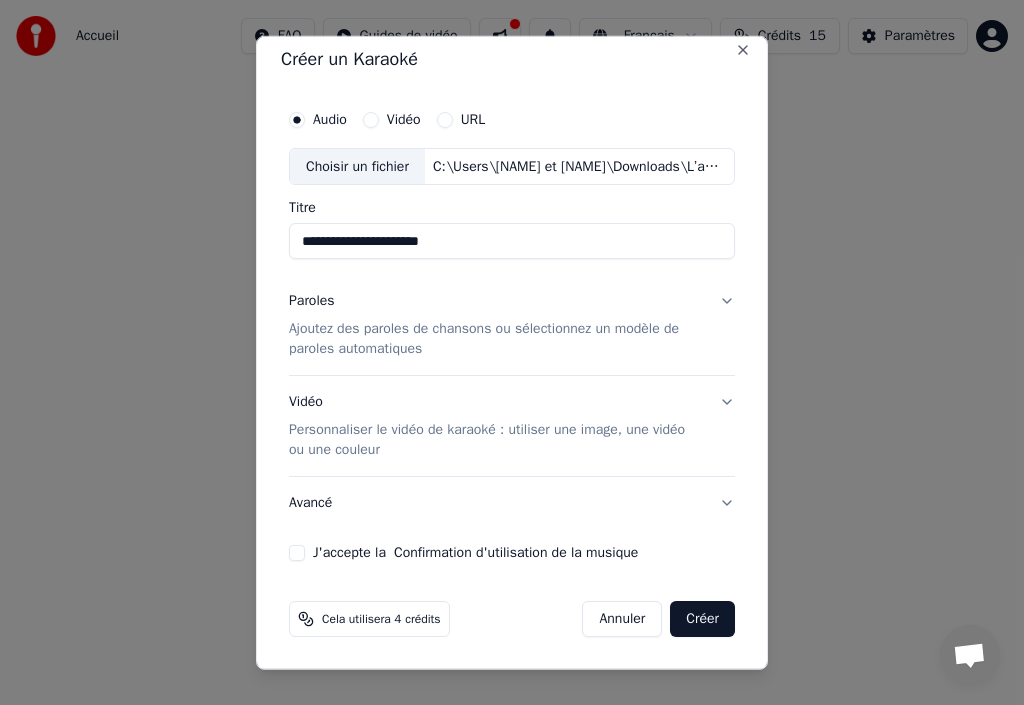 click on "Créer" at bounding box center [702, 619] 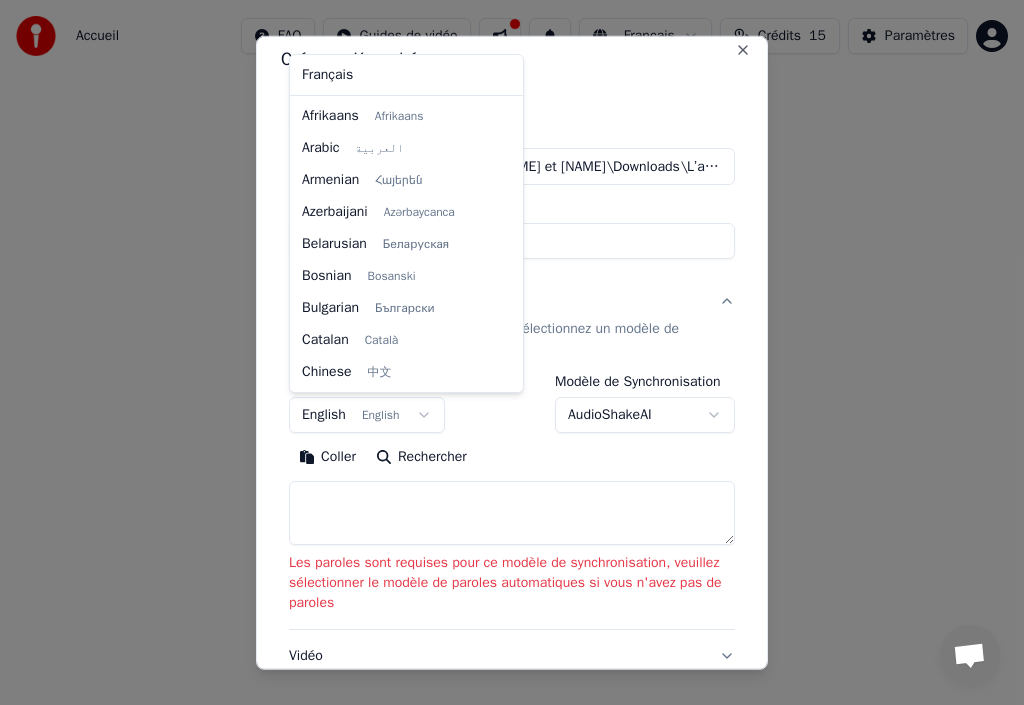 click on "**********" at bounding box center [512, 310] 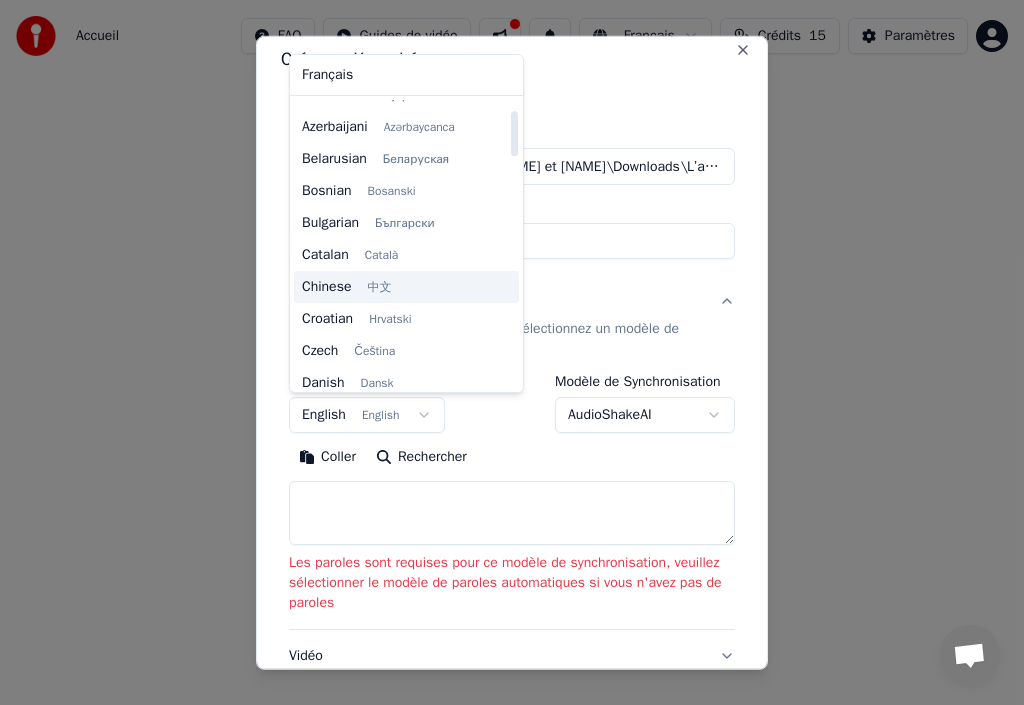 scroll, scrollTop: 0, scrollLeft: 0, axis: both 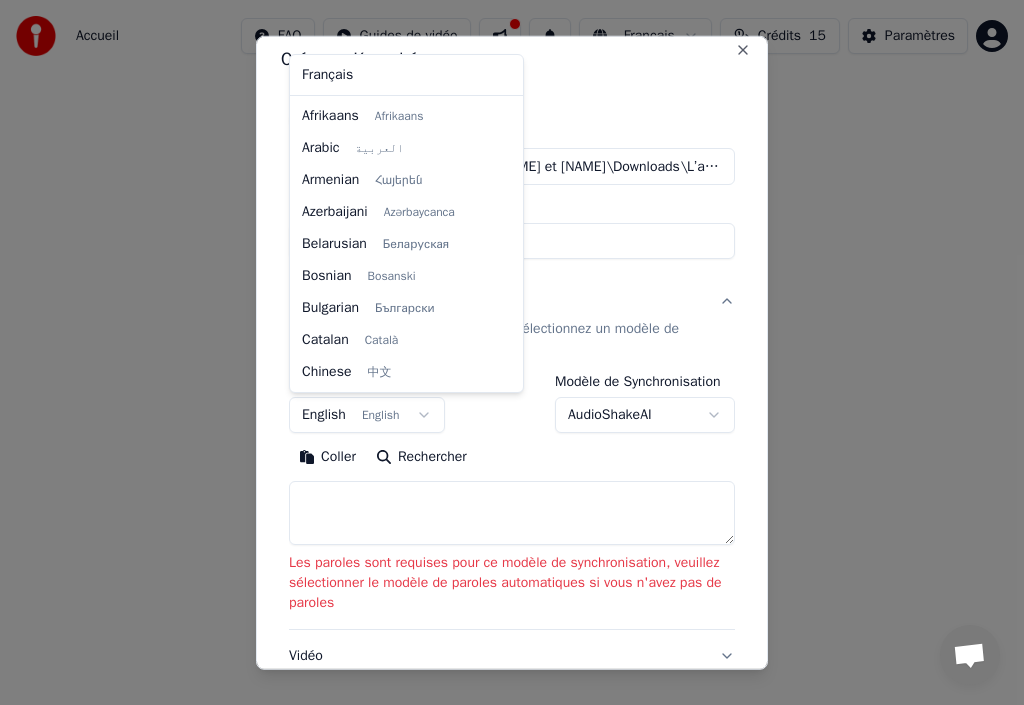 click on "**********" at bounding box center (512, 310) 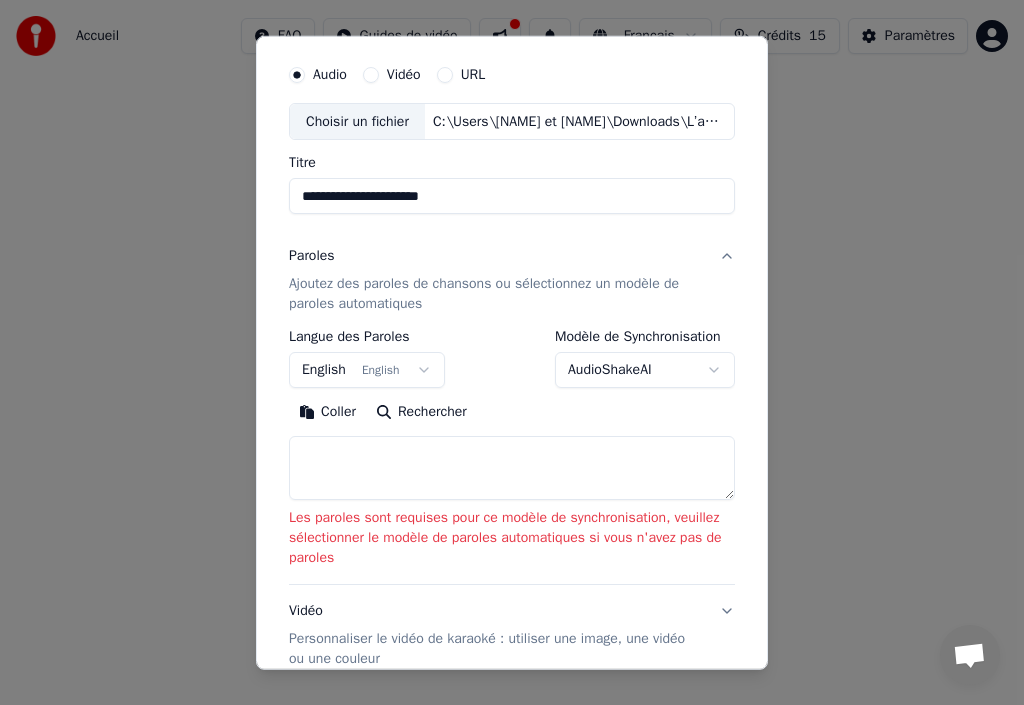 scroll, scrollTop: 0, scrollLeft: 0, axis: both 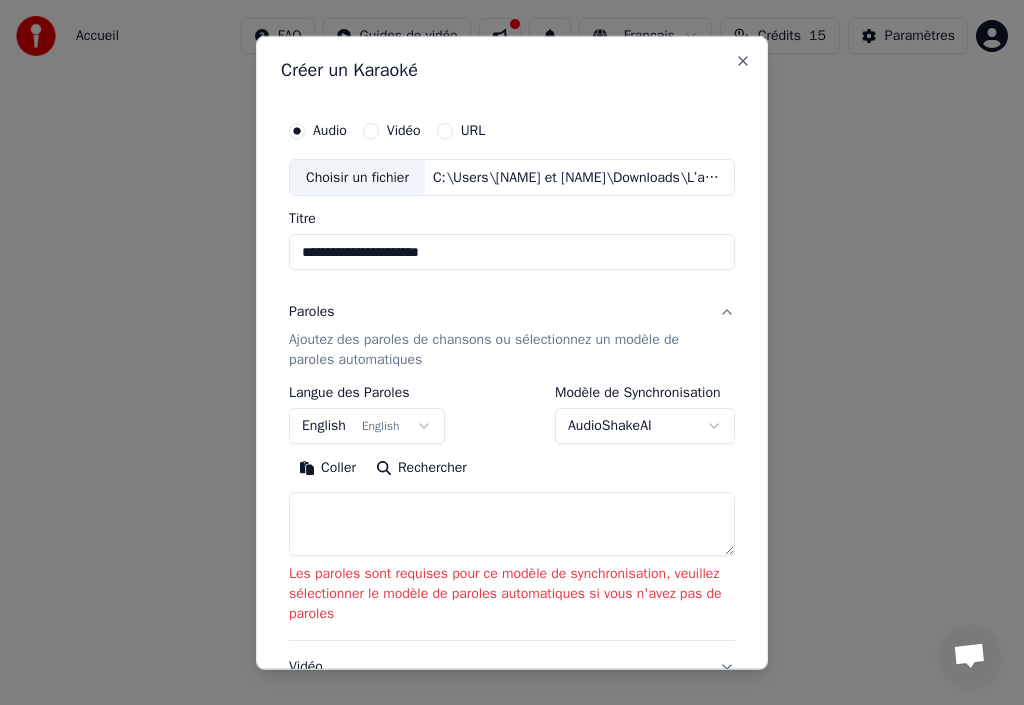 click on "Vidéo" at bounding box center (371, 130) 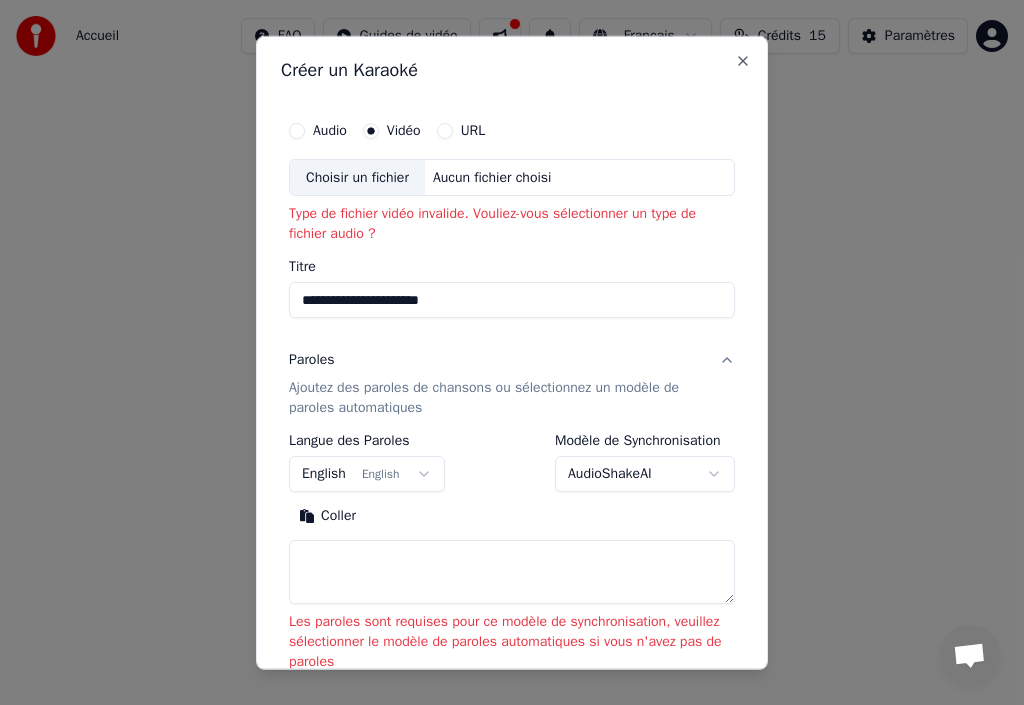 type 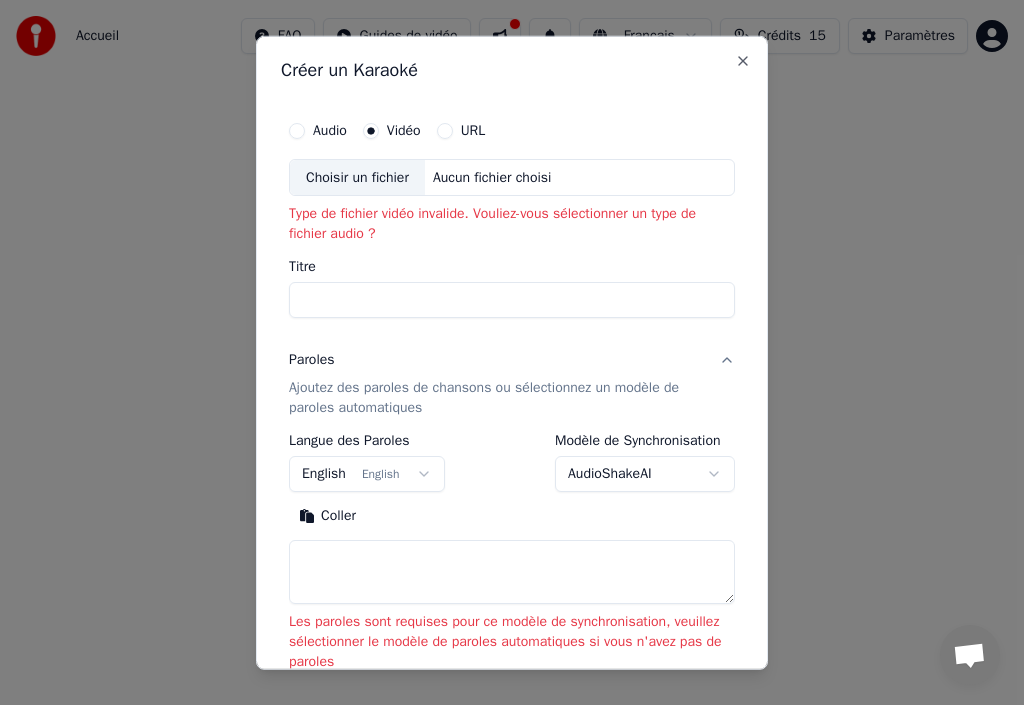 click on "Titre" at bounding box center (512, 300) 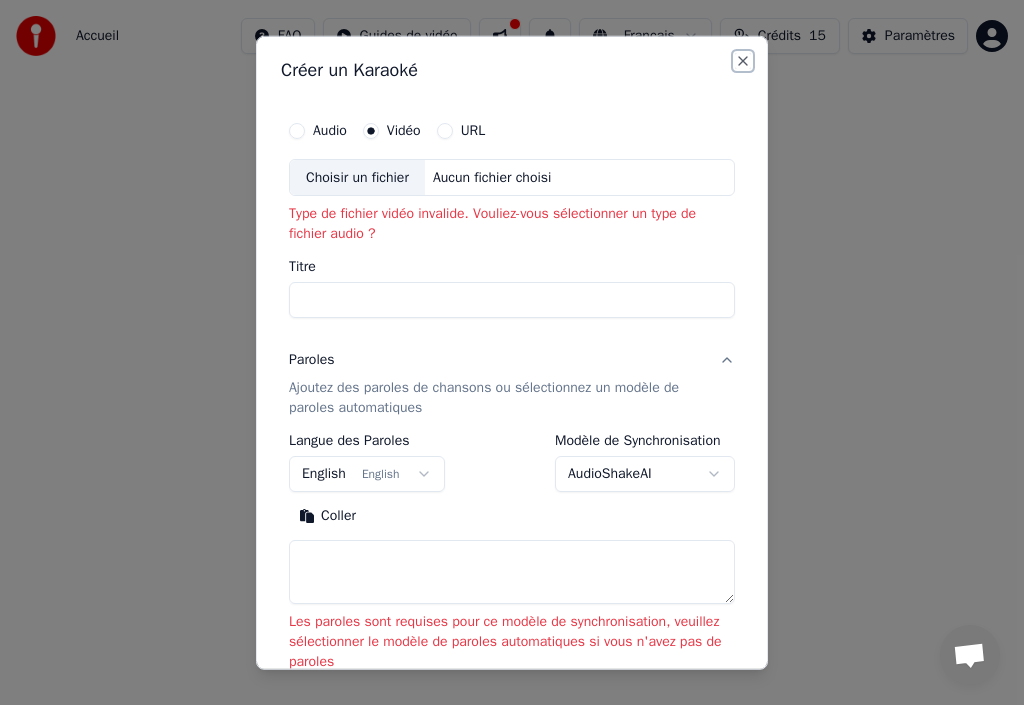 click on "Close" at bounding box center (743, 60) 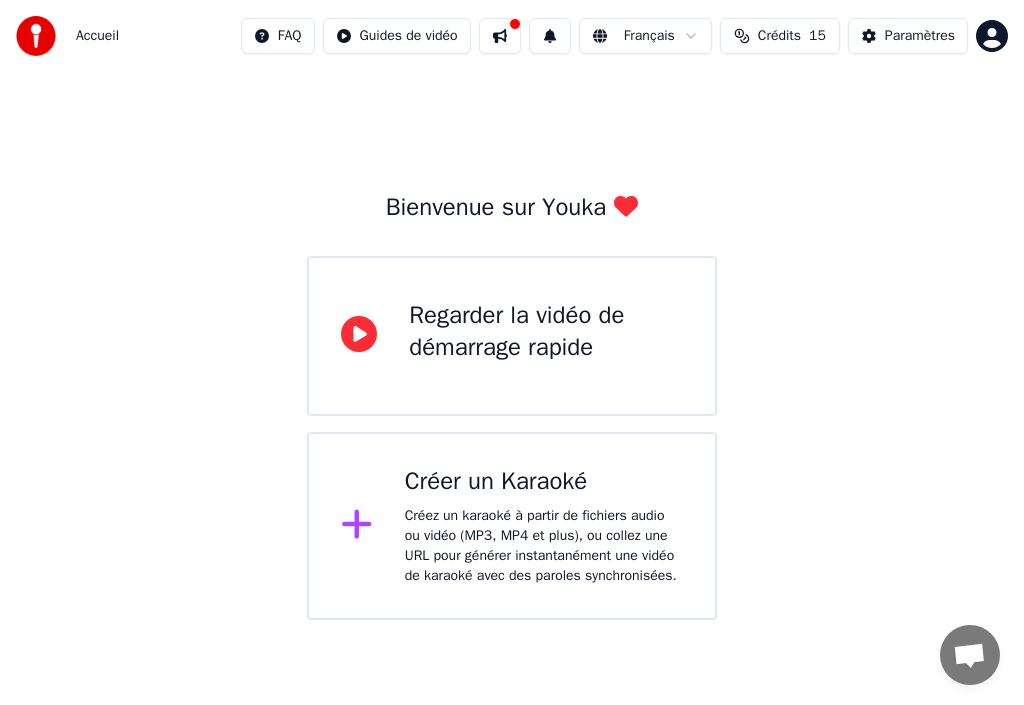 click on "Créer un Karaoké" at bounding box center [544, 482] 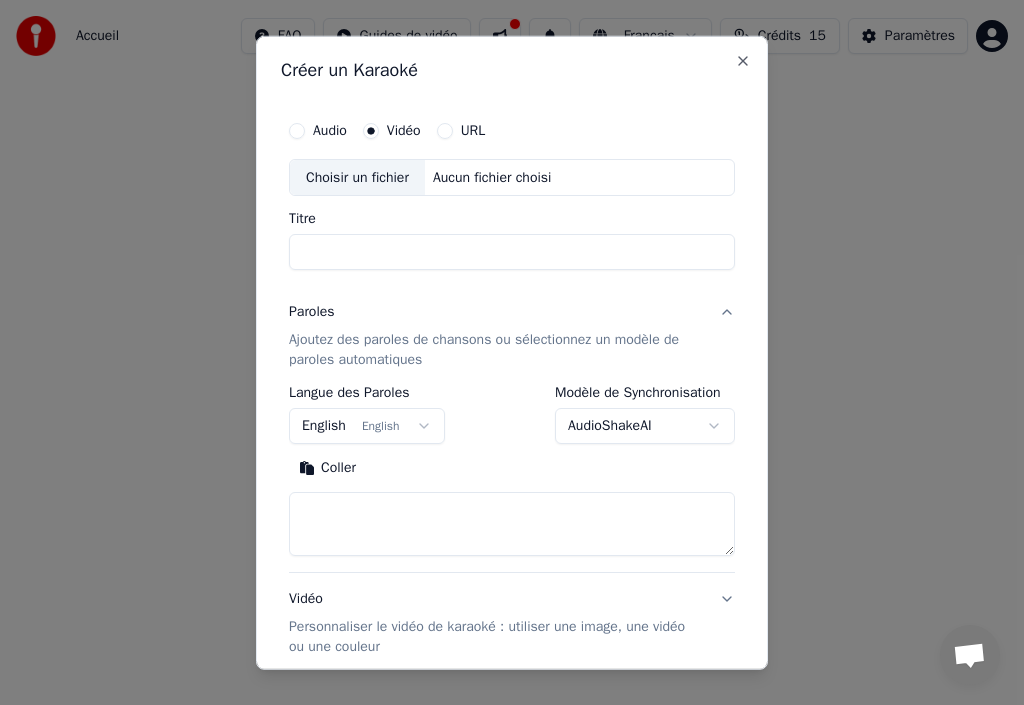 click on "Titre" at bounding box center (512, 252) 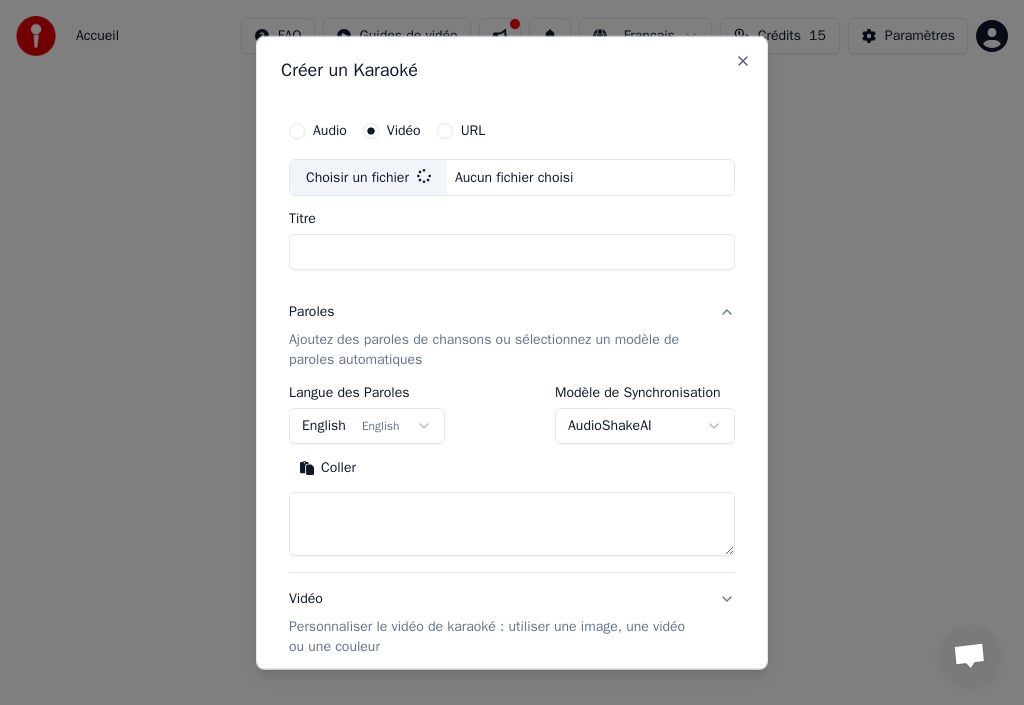type on "**********" 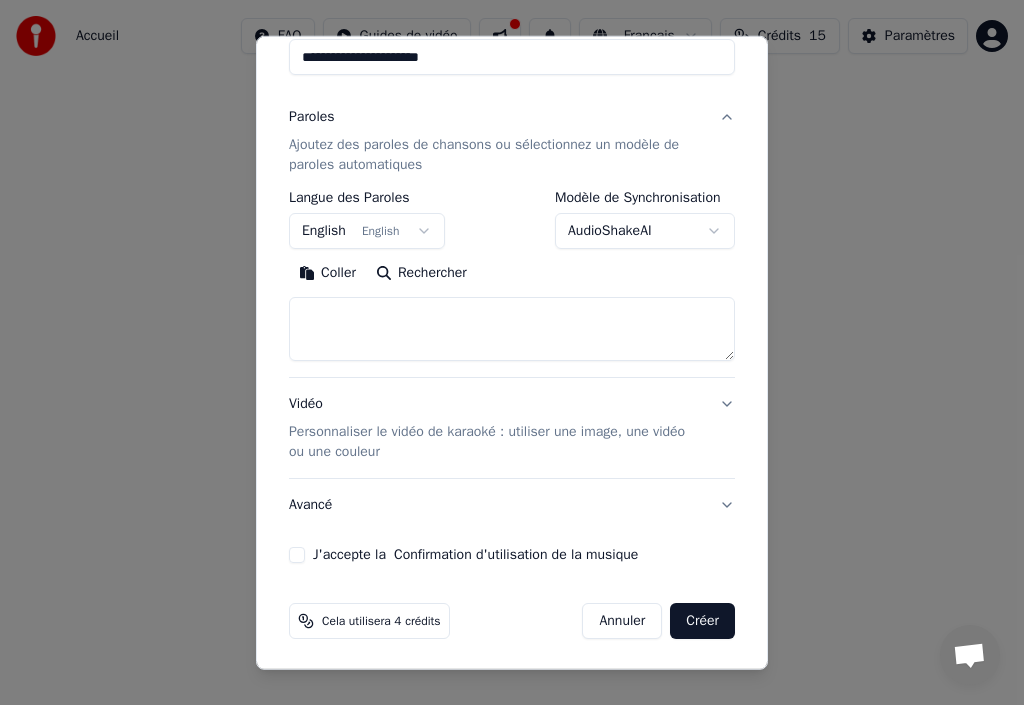 scroll, scrollTop: 197, scrollLeft: 0, axis: vertical 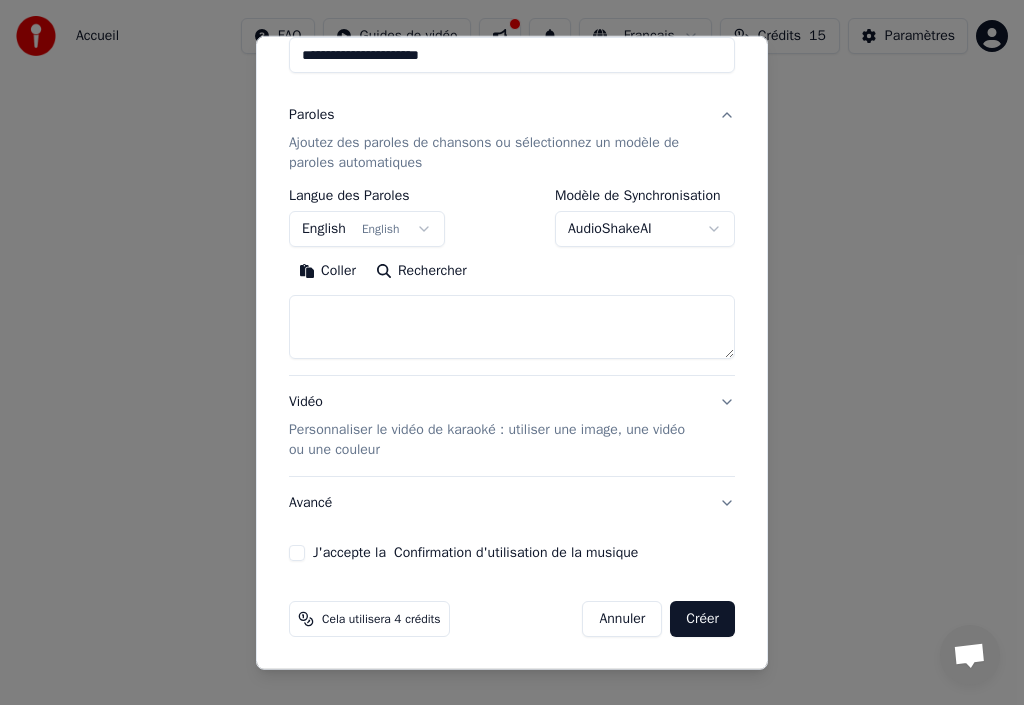 click on "Créer" at bounding box center [702, 619] 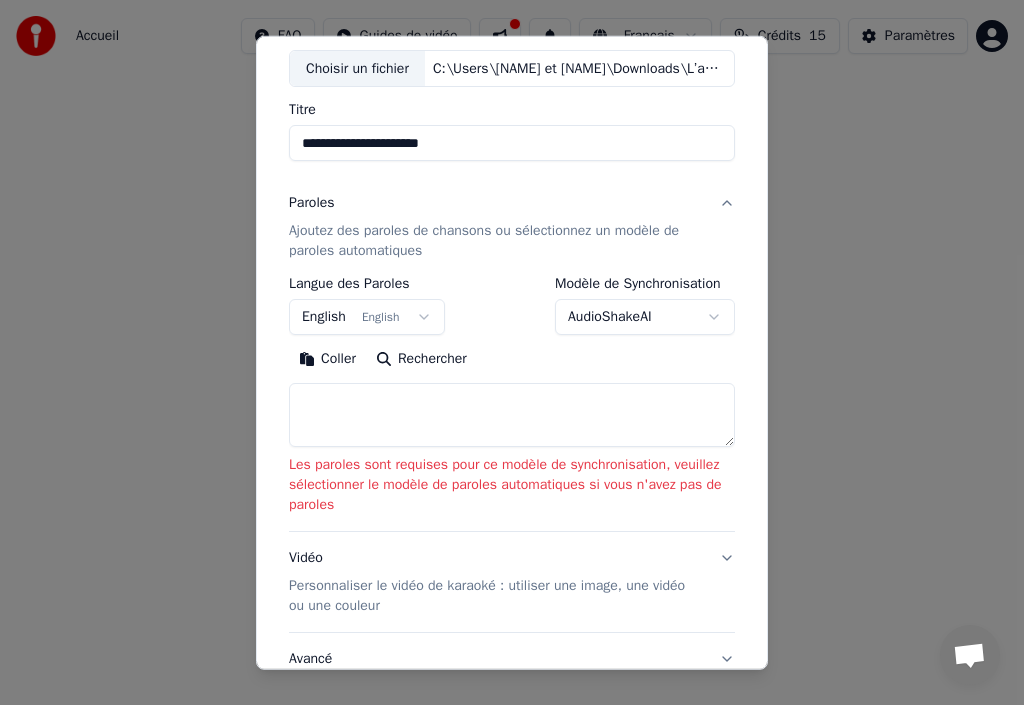 scroll, scrollTop: 0, scrollLeft: 0, axis: both 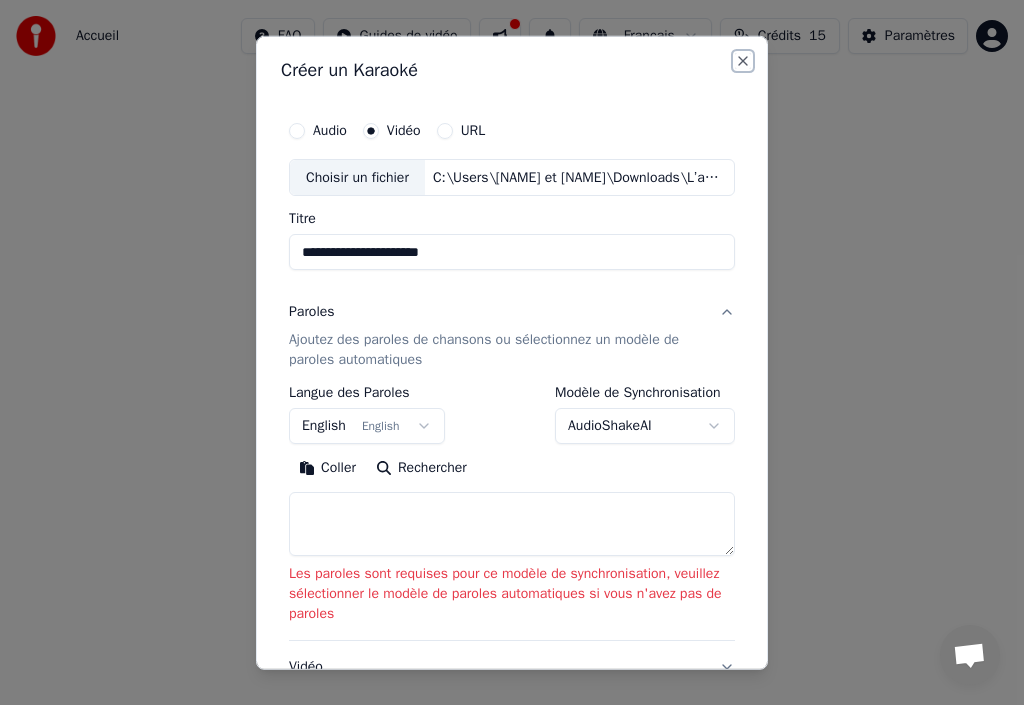 click on "Close" at bounding box center (743, 60) 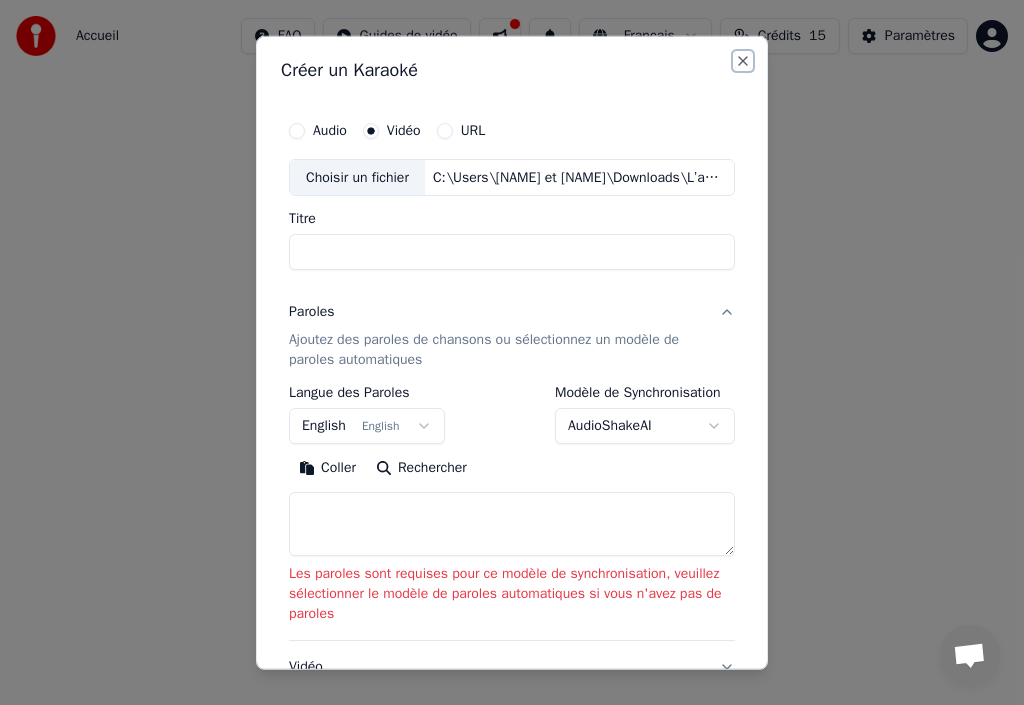 select 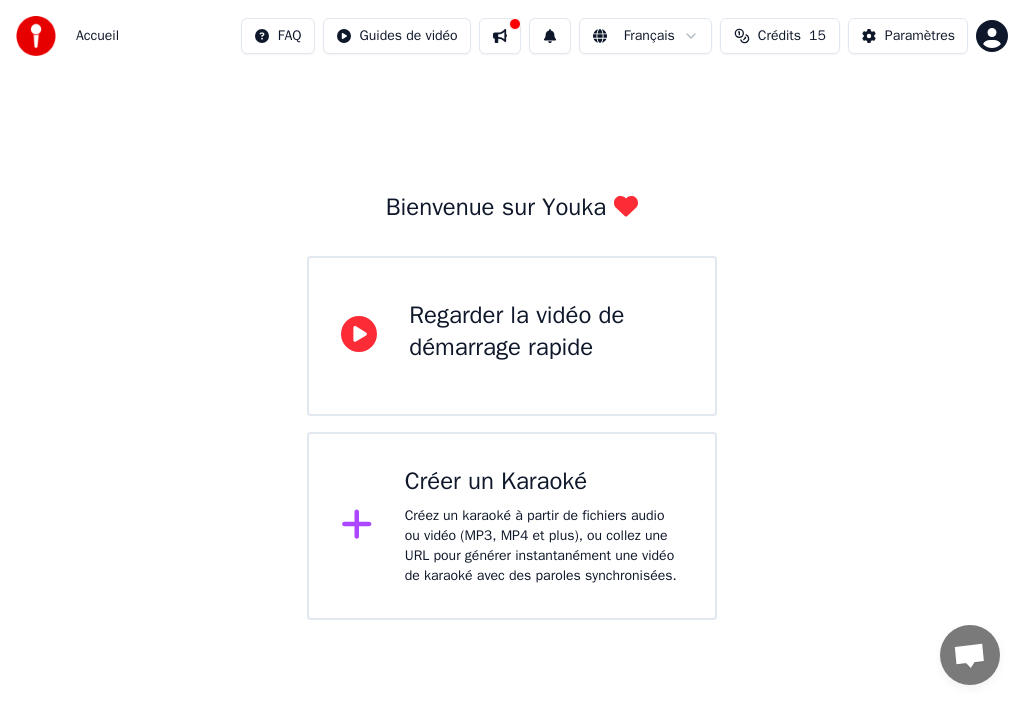 click on "Créez un karaoké à partir de fichiers audio ou vidéo (MP3, MP4 et plus), ou collez une URL pour générer instantanément une vidéo de karaoké avec des paroles synchronisées." at bounding box center (544, 546) 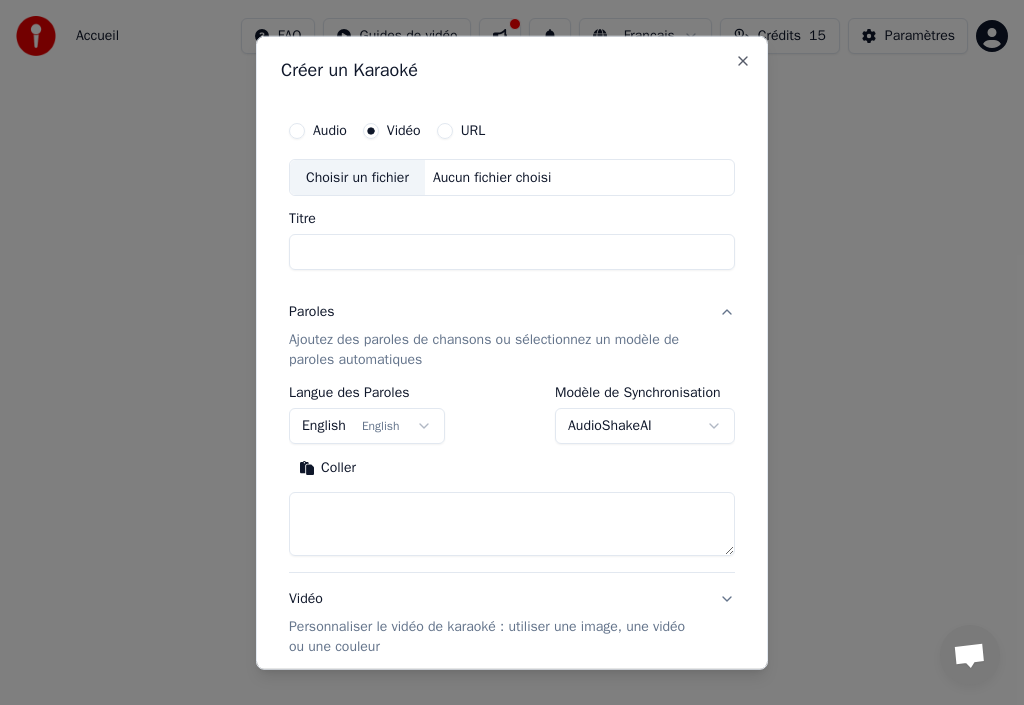 click on "Audio" at bounding box center (297, 130) 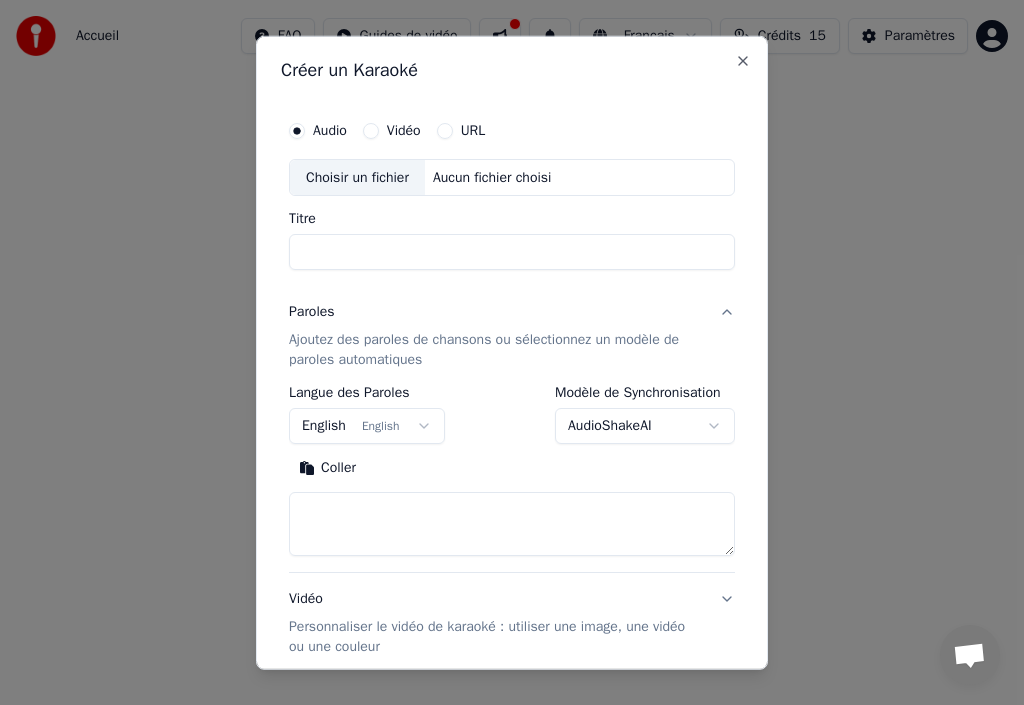 click on "Vidéo" at bounding box center (371, 130) 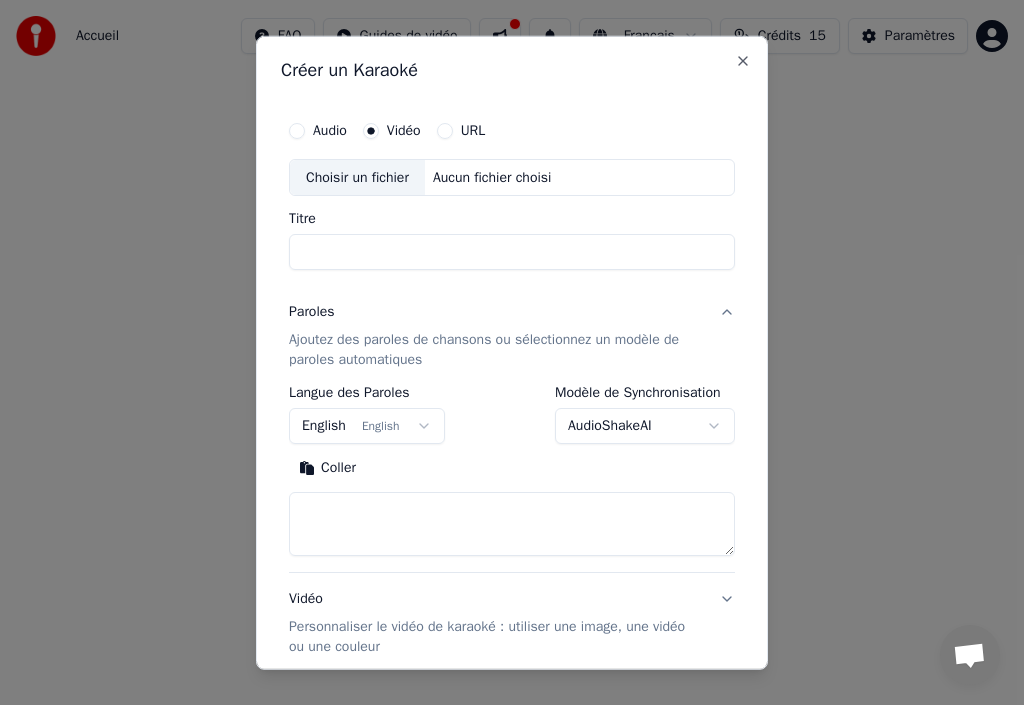click on "Titre" at bounding box center (512, 252) 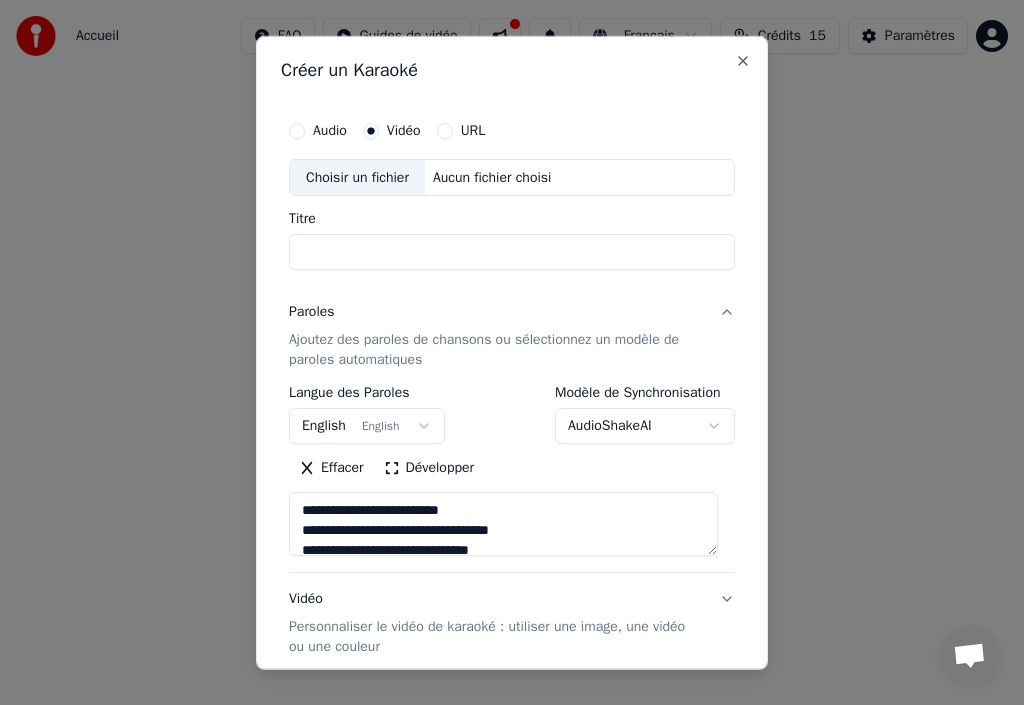 click on "Choisir un fichier" at bounding box center (357, 177) 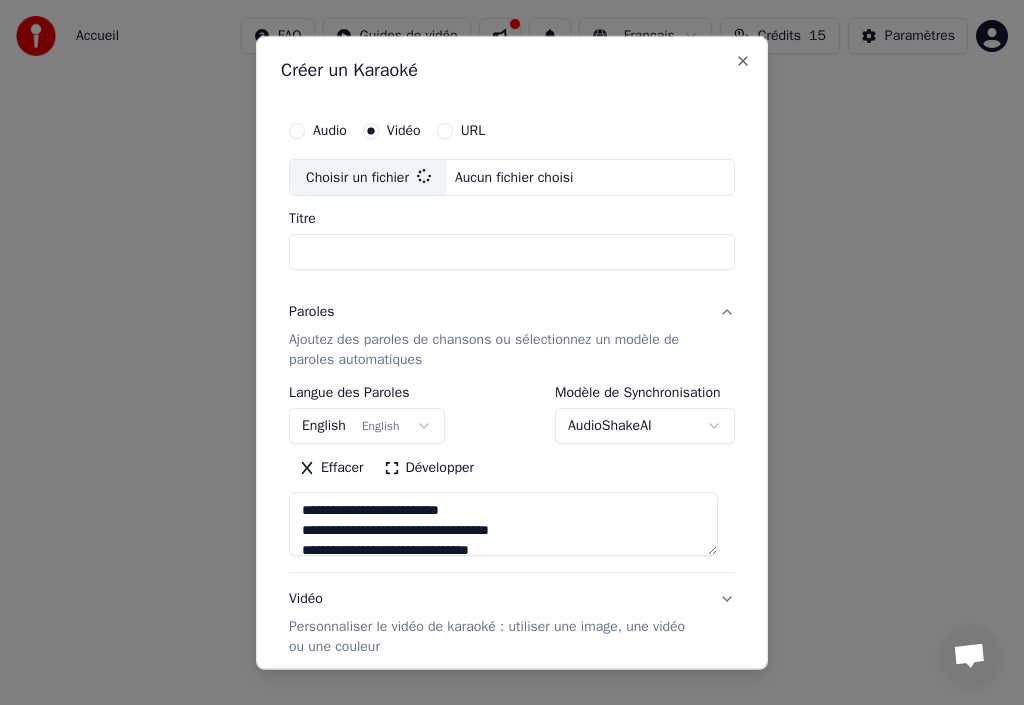 type on "**********" 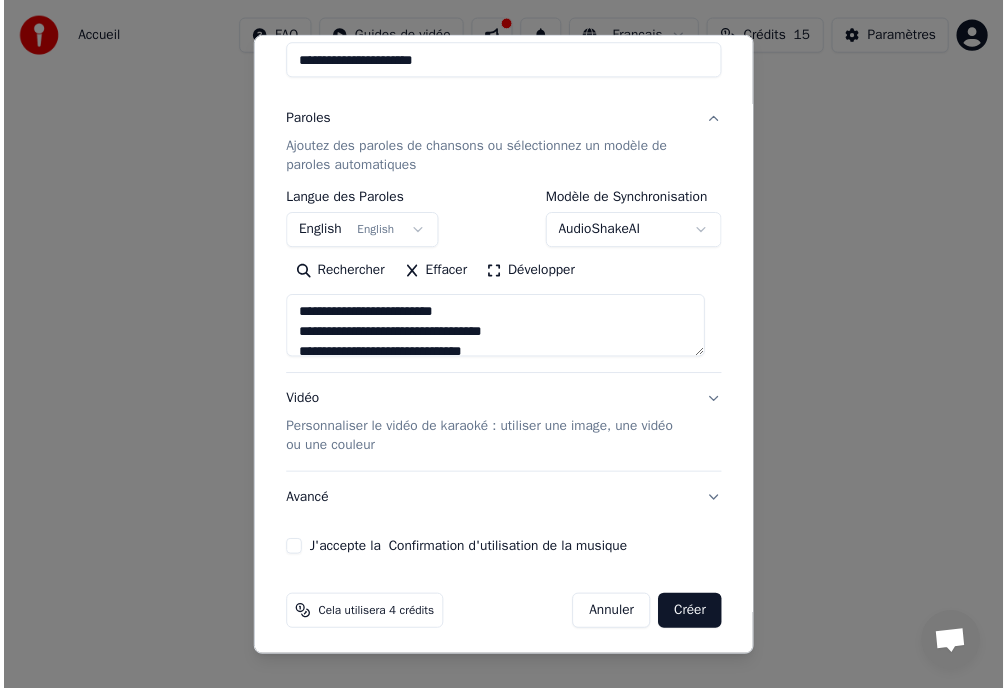 scroll, scrollTop: 197, scrollLeft: 0, axis: vertical 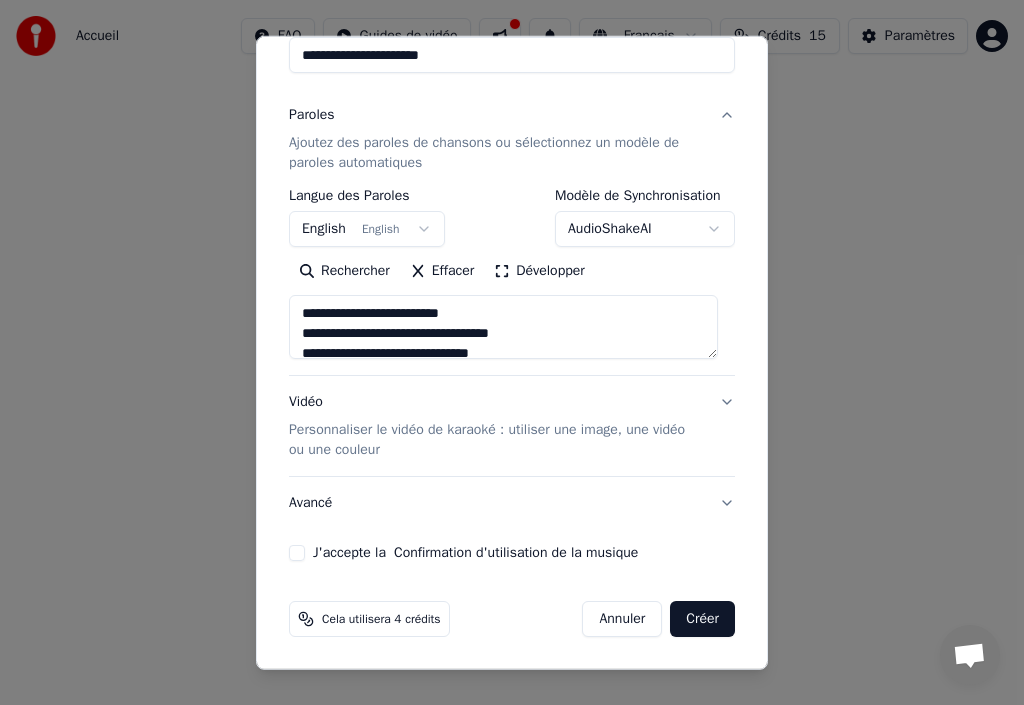 click on "Créer" at bounding box center [702, 619] 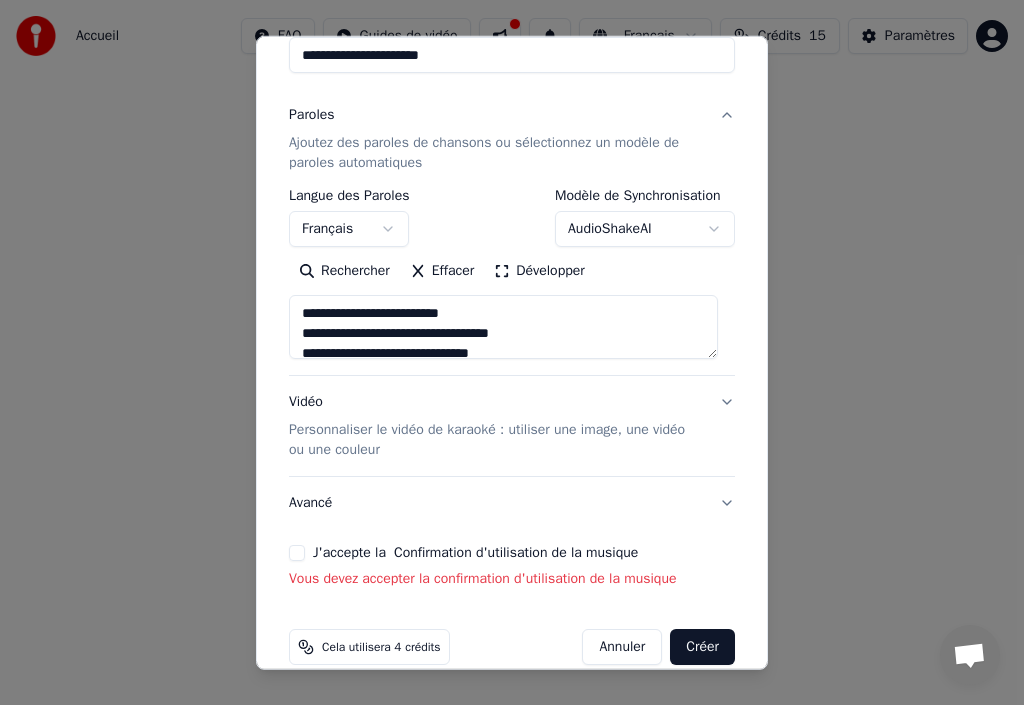 click on "J'accepte la   Confirmation d'utilisation de la musique" at bounding box center [297, 553] 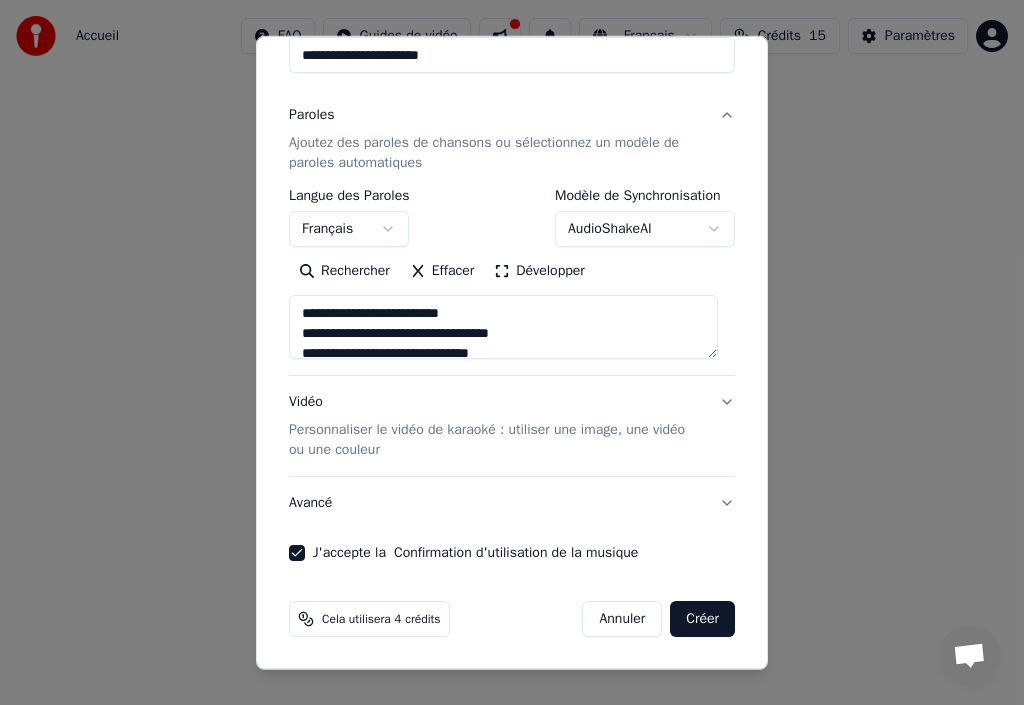 click on "Créer" at bounding box center [702, 619] 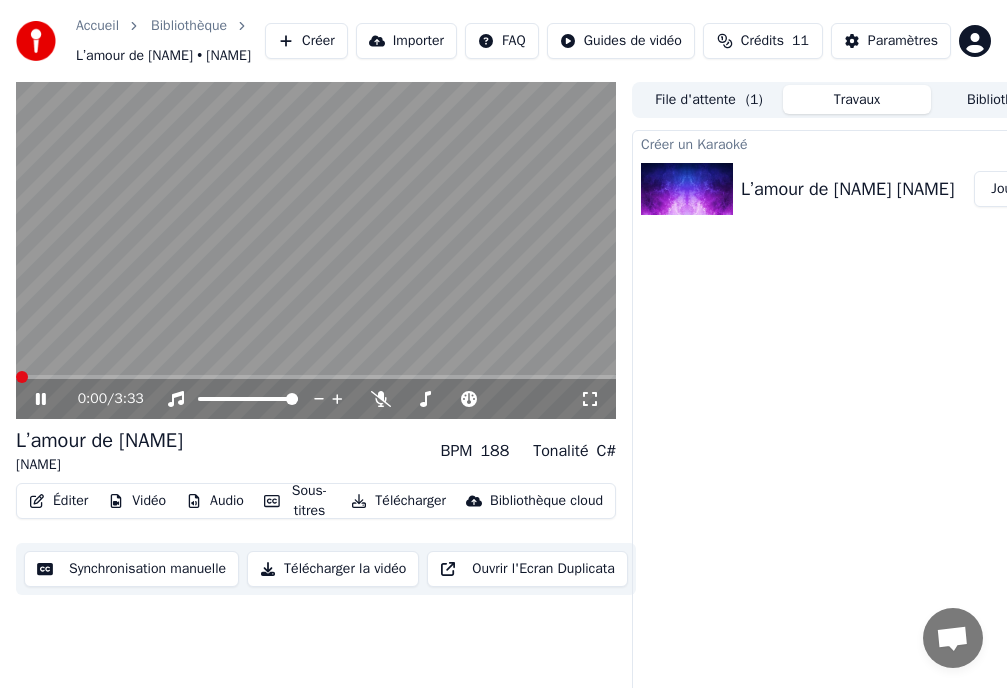 click at bounding box center (22, 377) 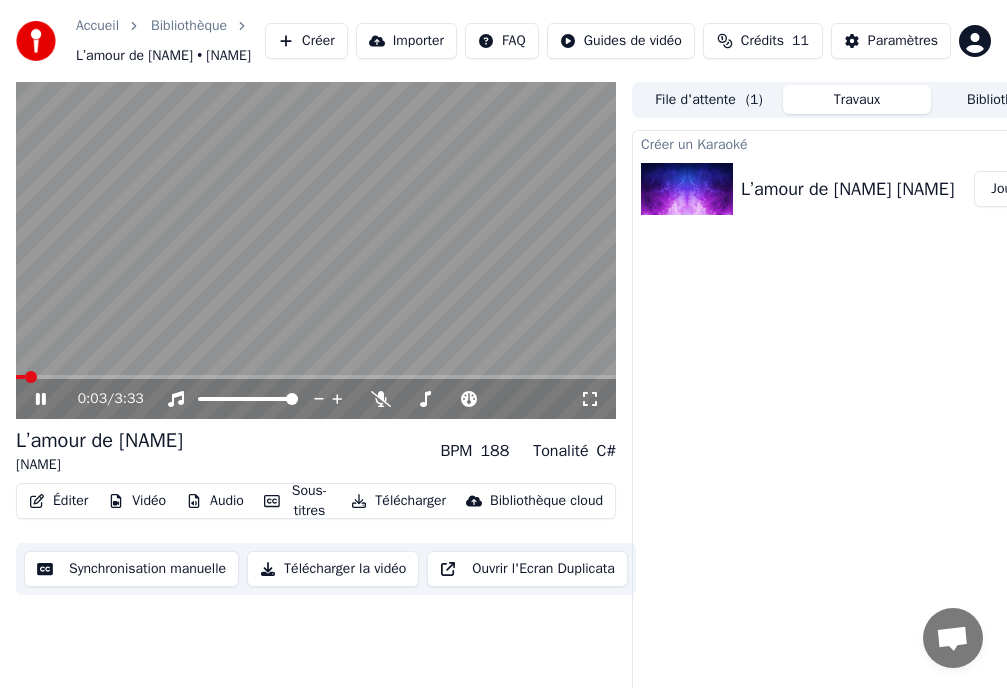 click 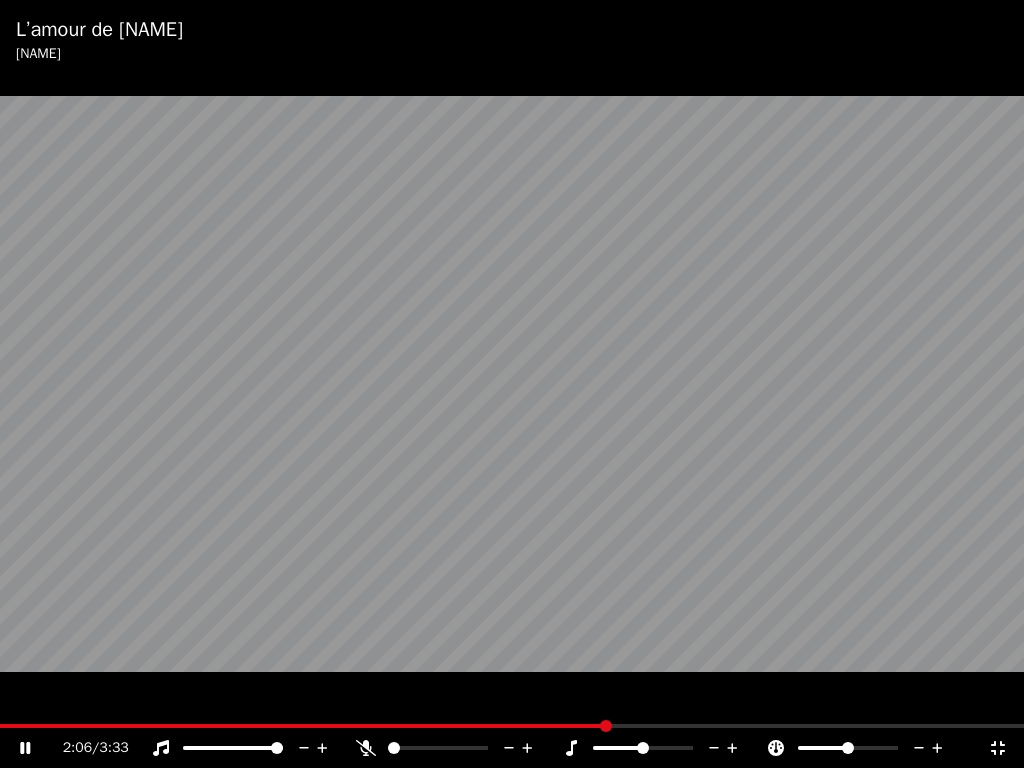 click 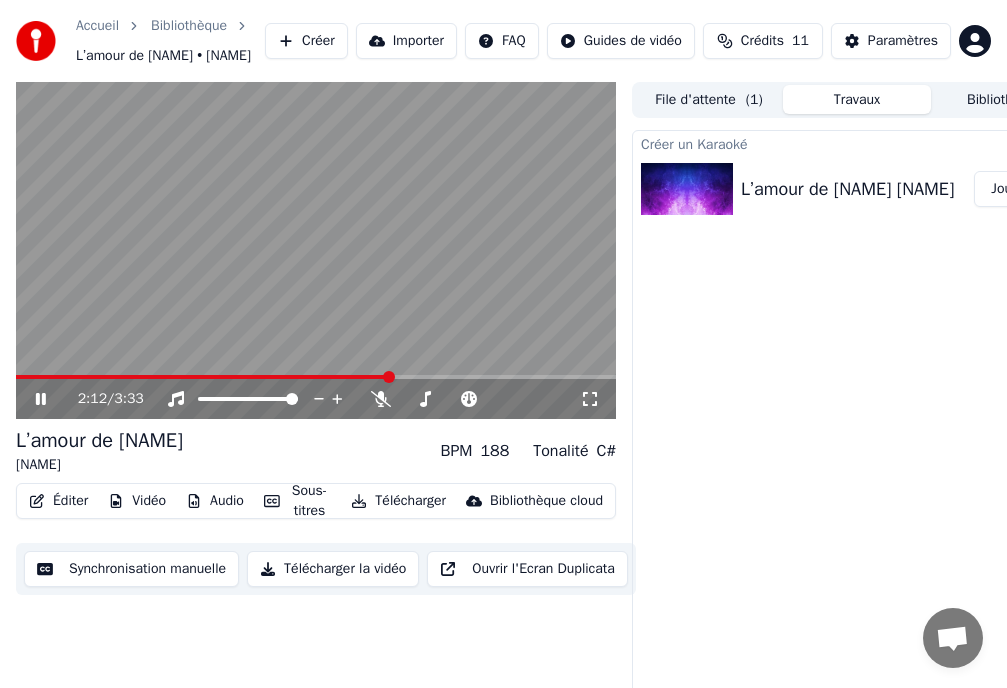 click on "Importer" at bounding box center [406, 41] 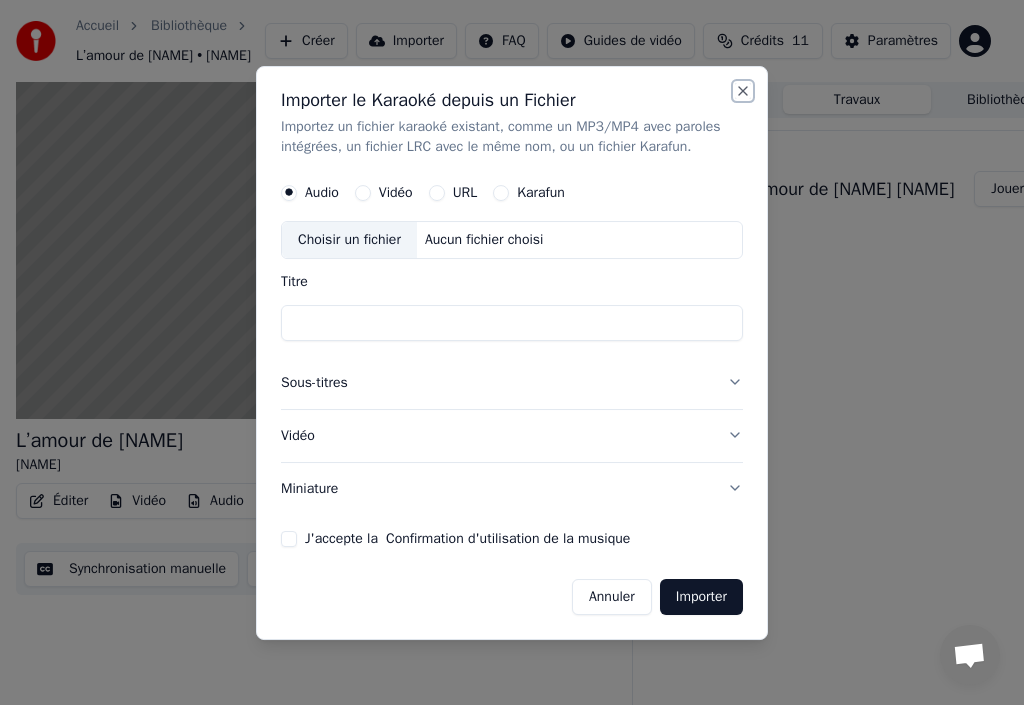 click on "Close" at bounding box center [743, 91] 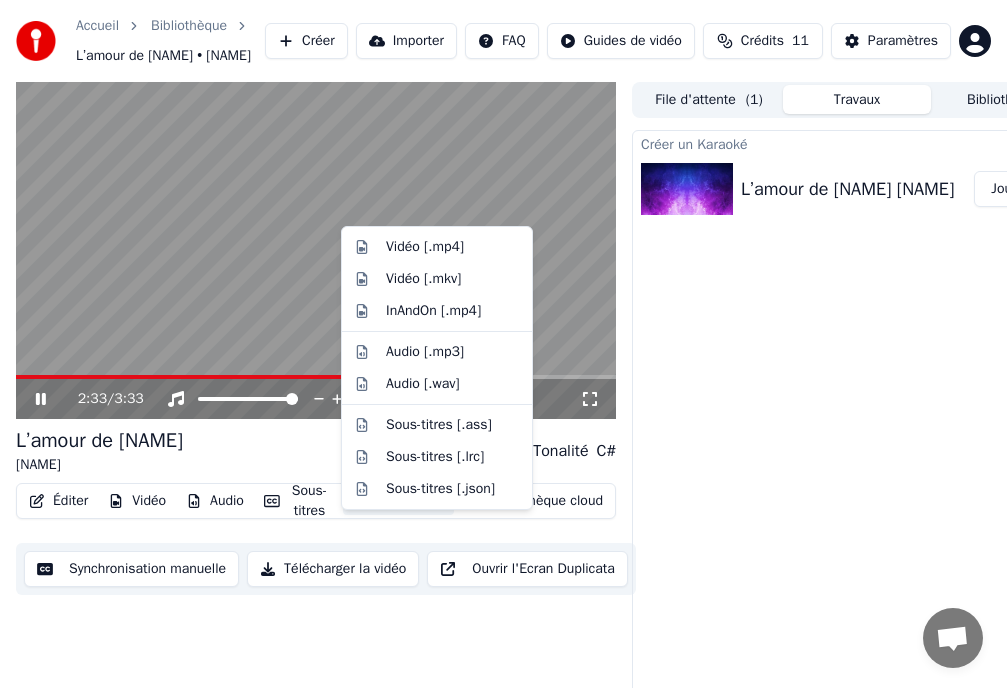 click on "Télécharger" at bounding box center [398, 501] 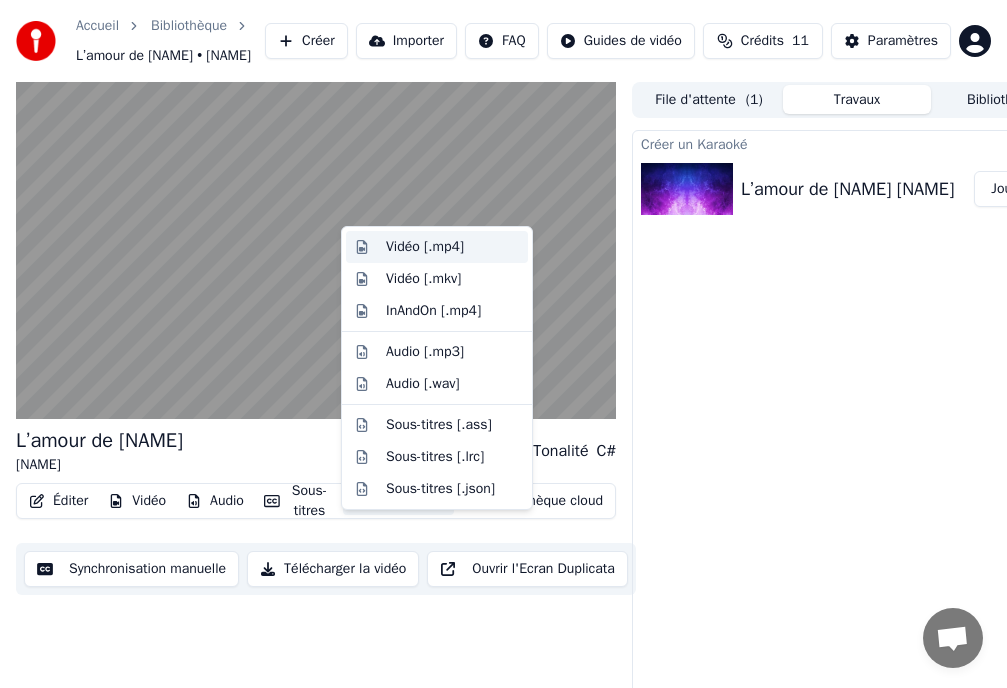 click on "Vidéo [.mp4]" at bounding box center (425, 247) 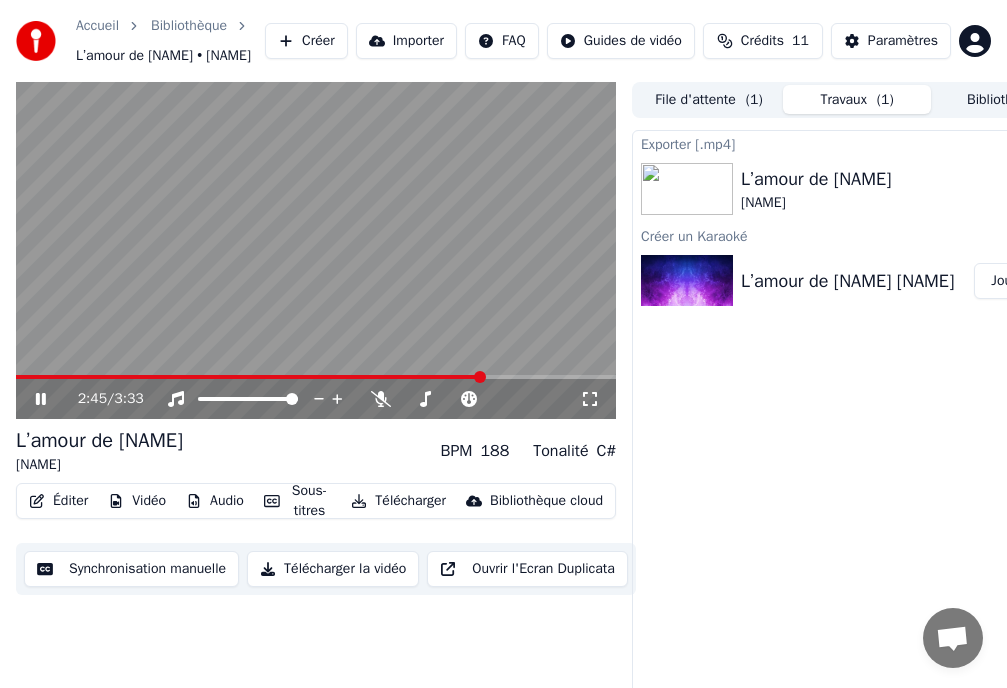 click on "Télécharger la vidéo" at bounding box center (333, 569) 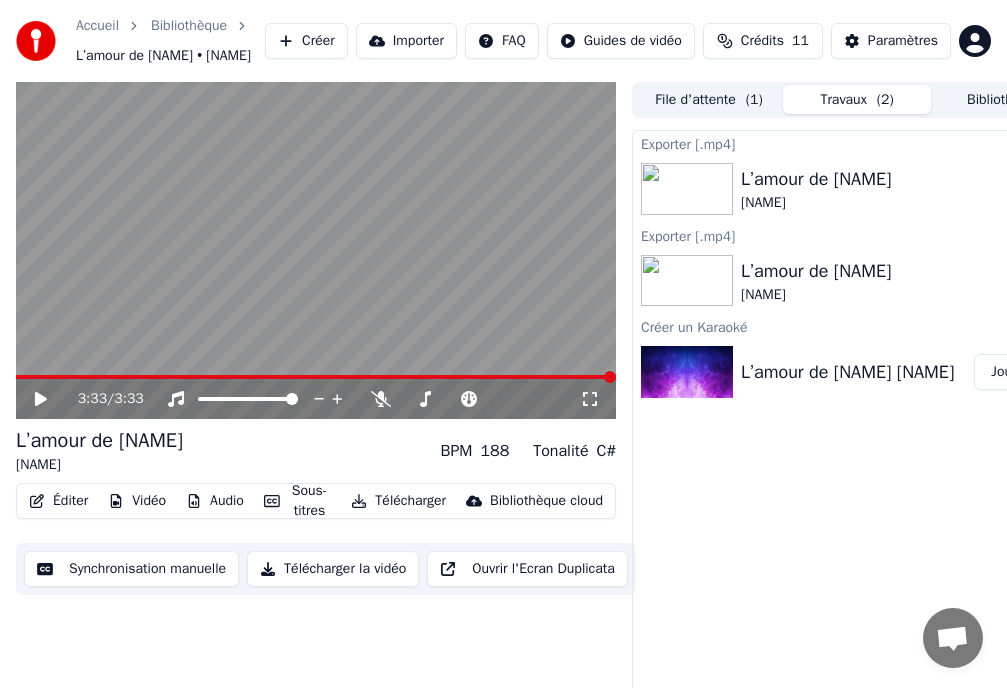 scroll, scrollTop: 0, scrollLeft: 75, axis: horizontal 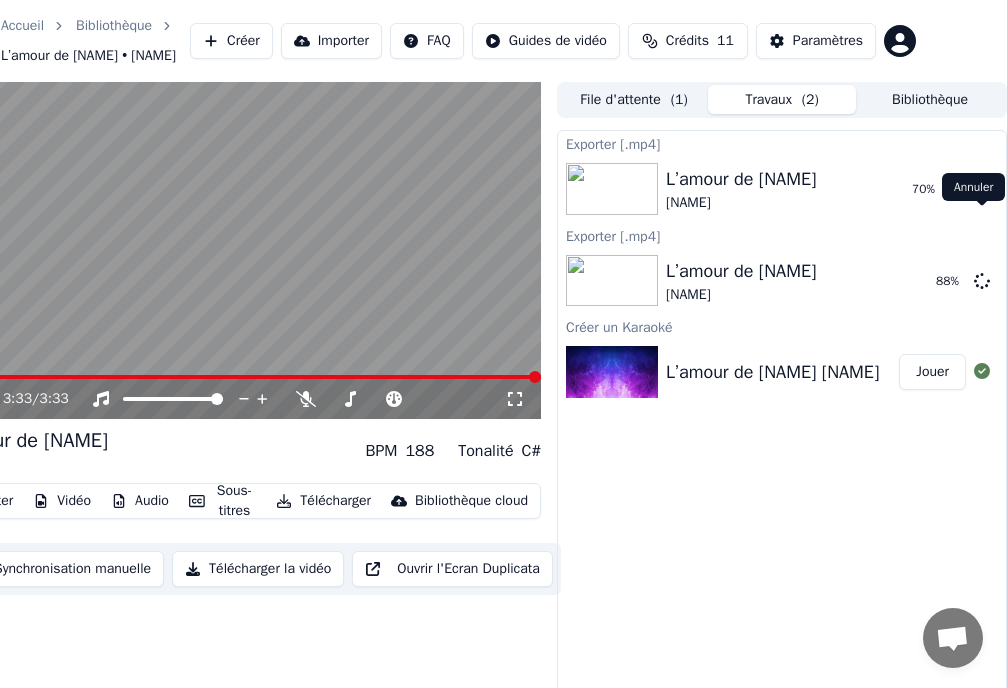 click 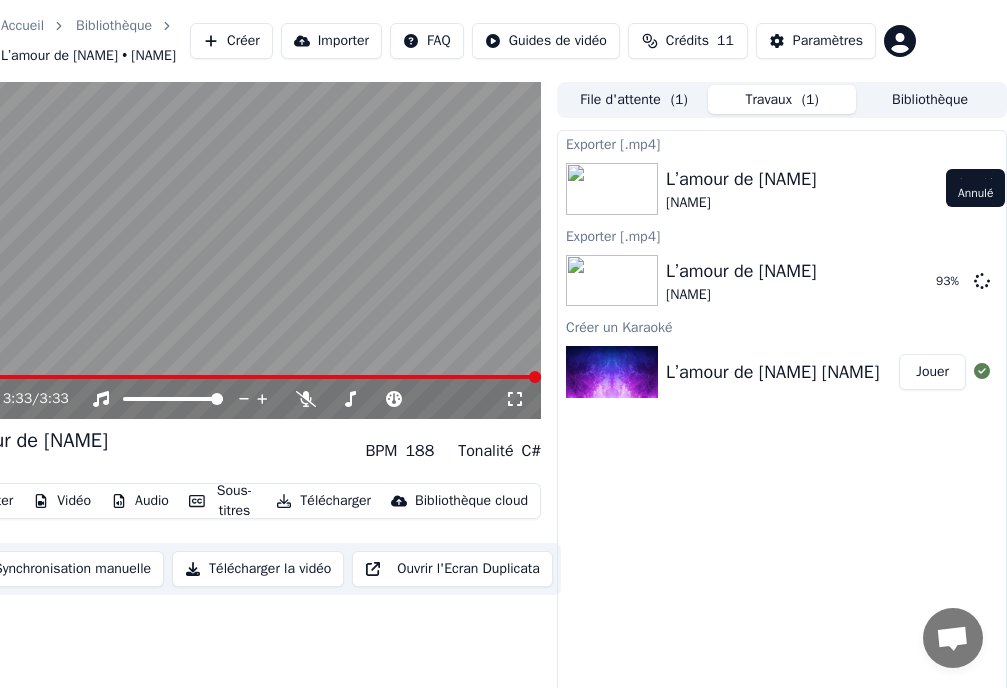 click 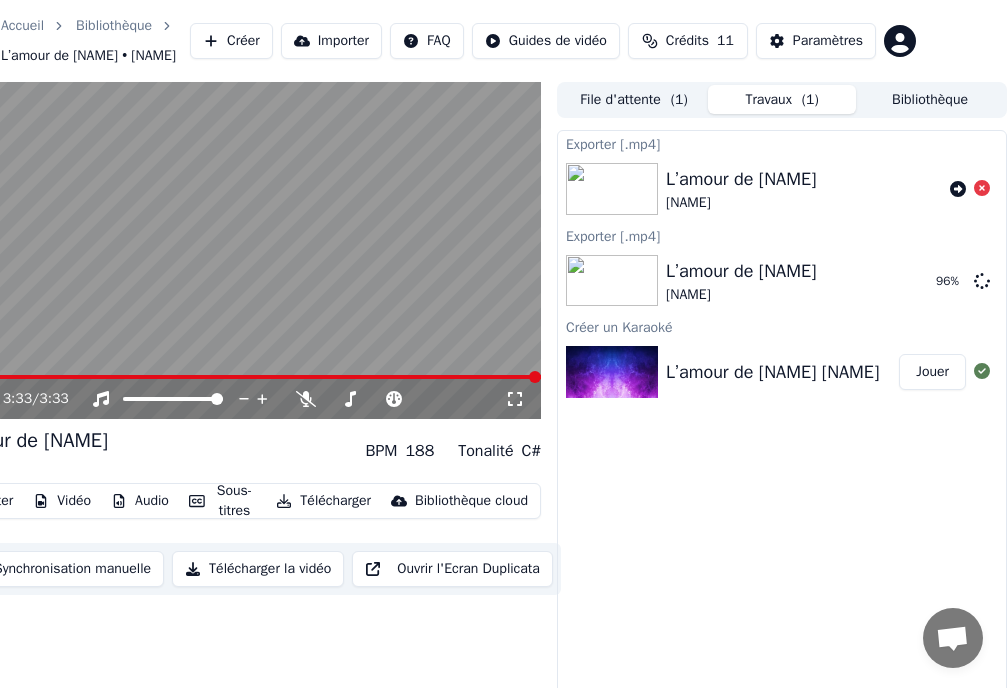 click 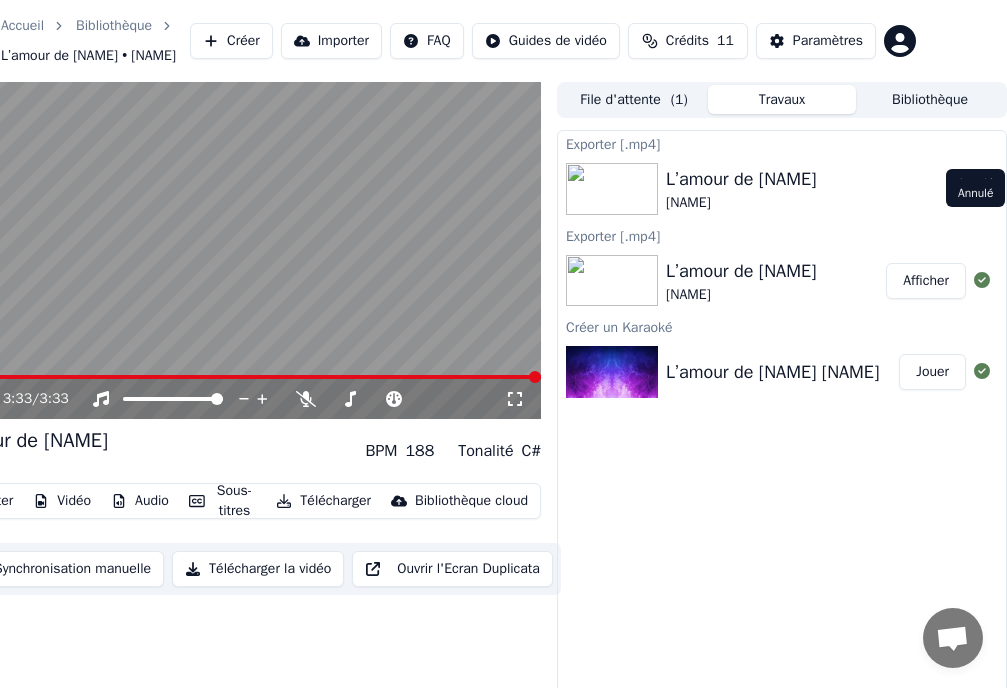 click 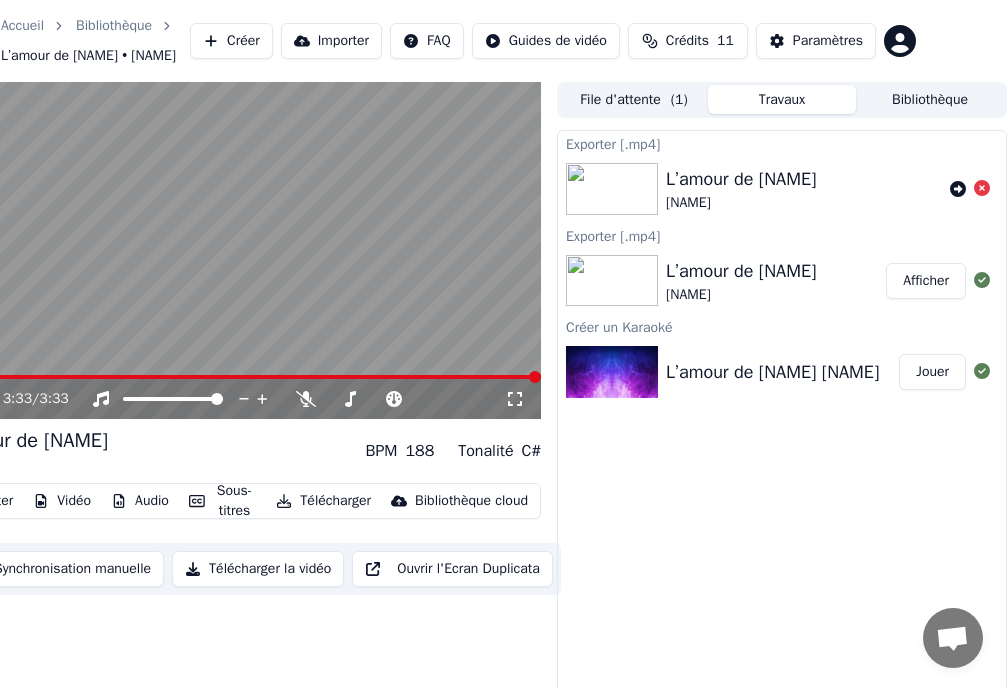click on "Afficher" at bounding box center (926, 281) 